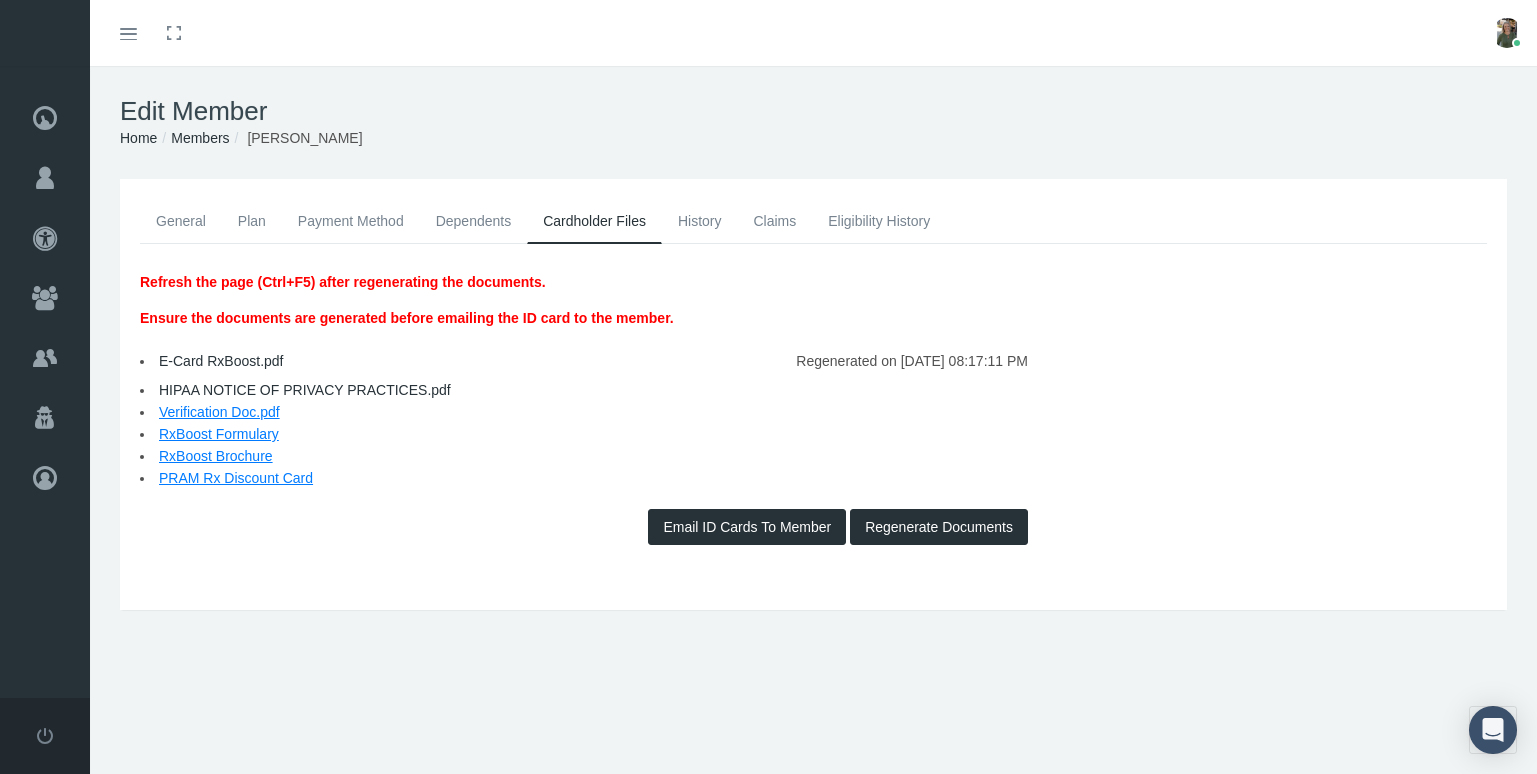 scroll, scrollTop: 0, scrollLeft: 0, axis: both 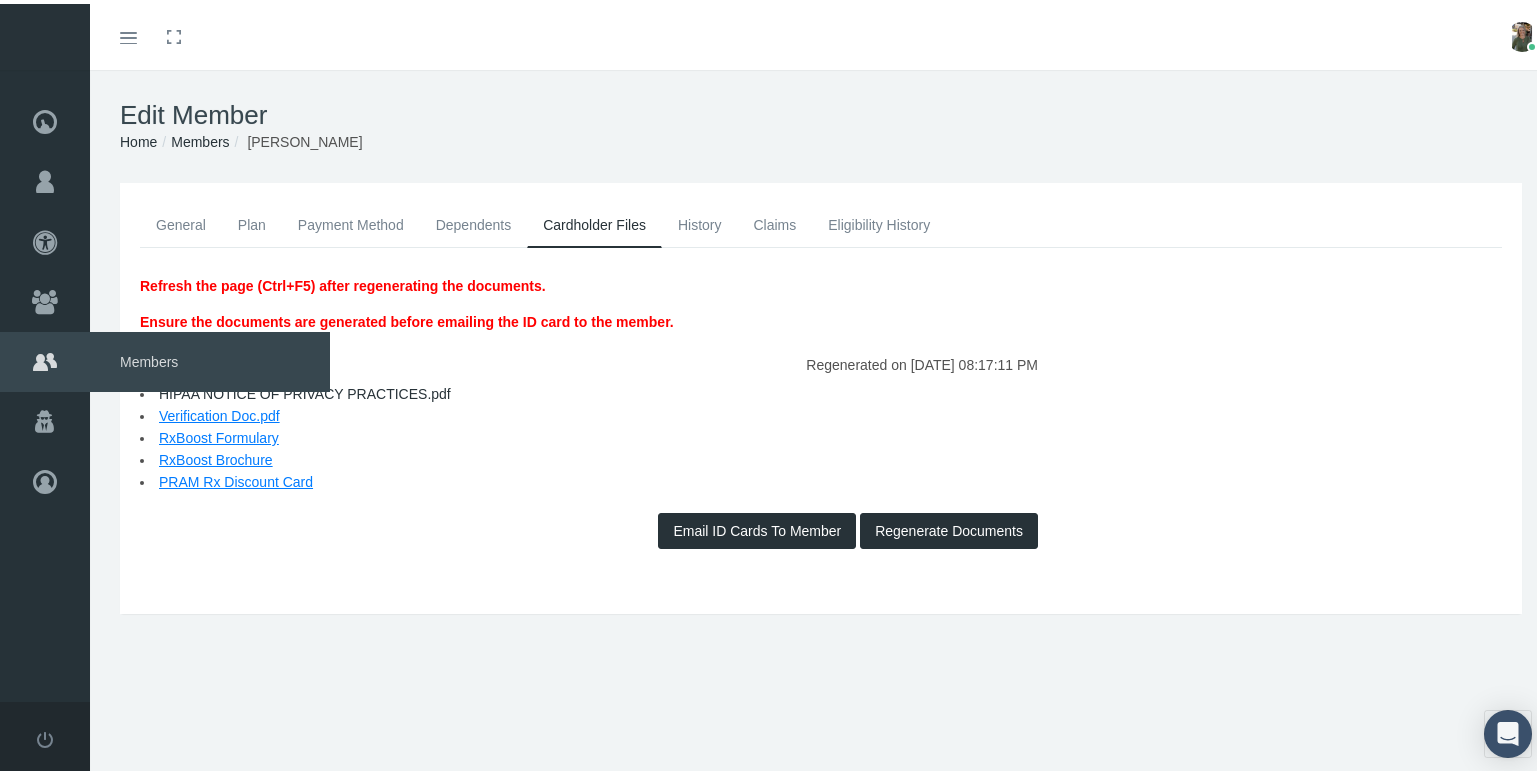 click on "Members" at bounding box center [210, 358] 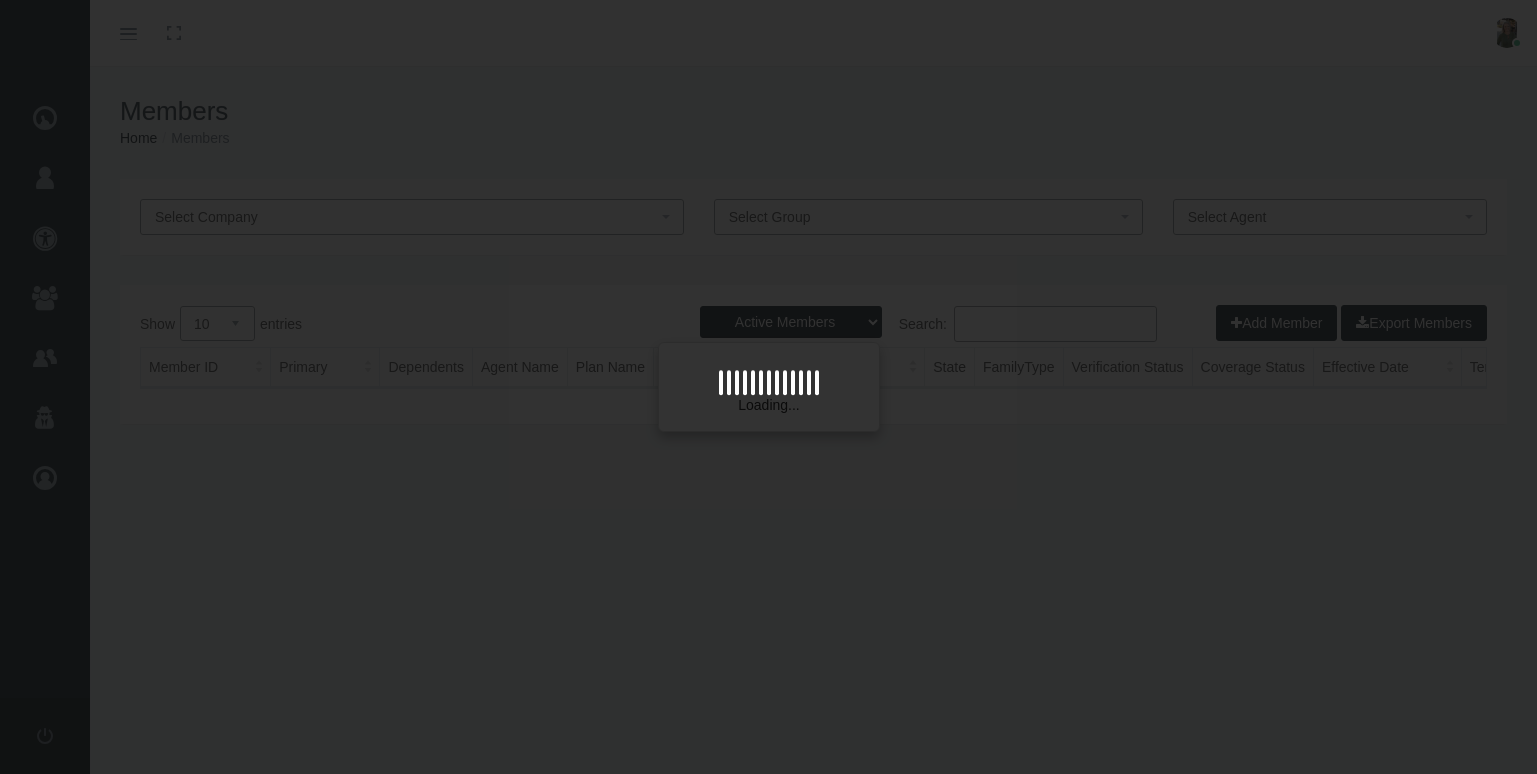 scroll, scrollTop: 0, scrollLeft: 0, axis: both 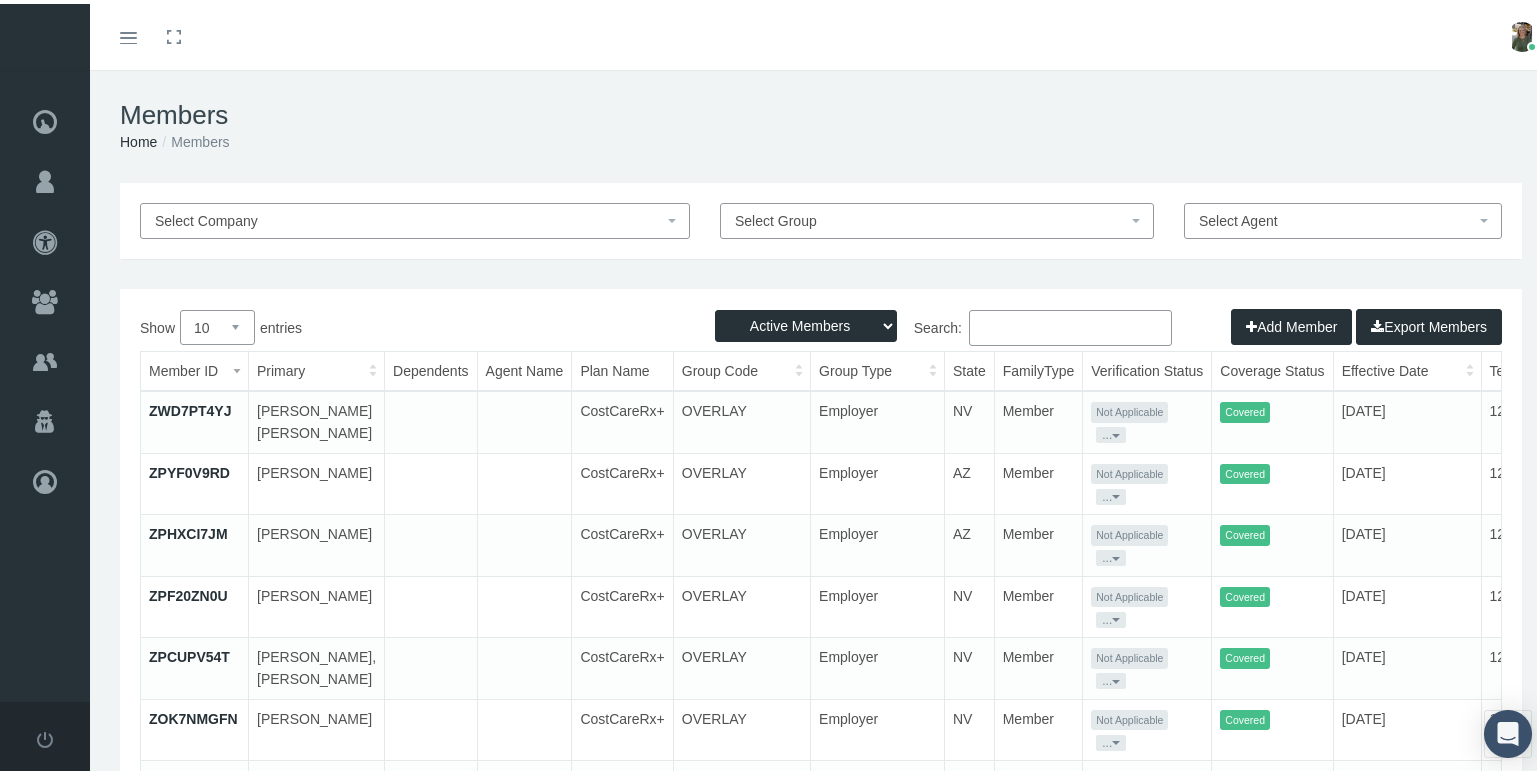 click on "Search:" at bounding box center (1070, 324) 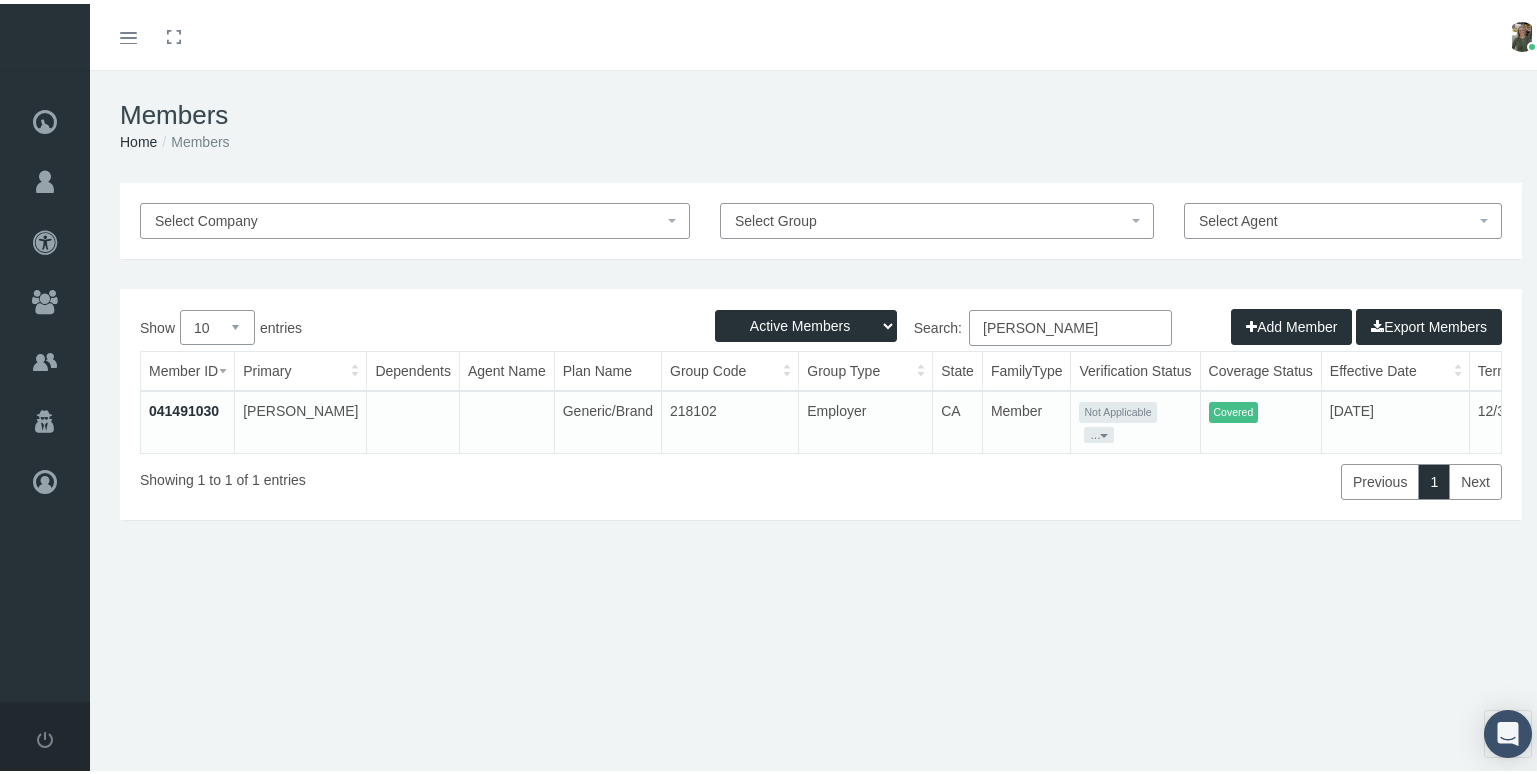 type on "rogelio salas" 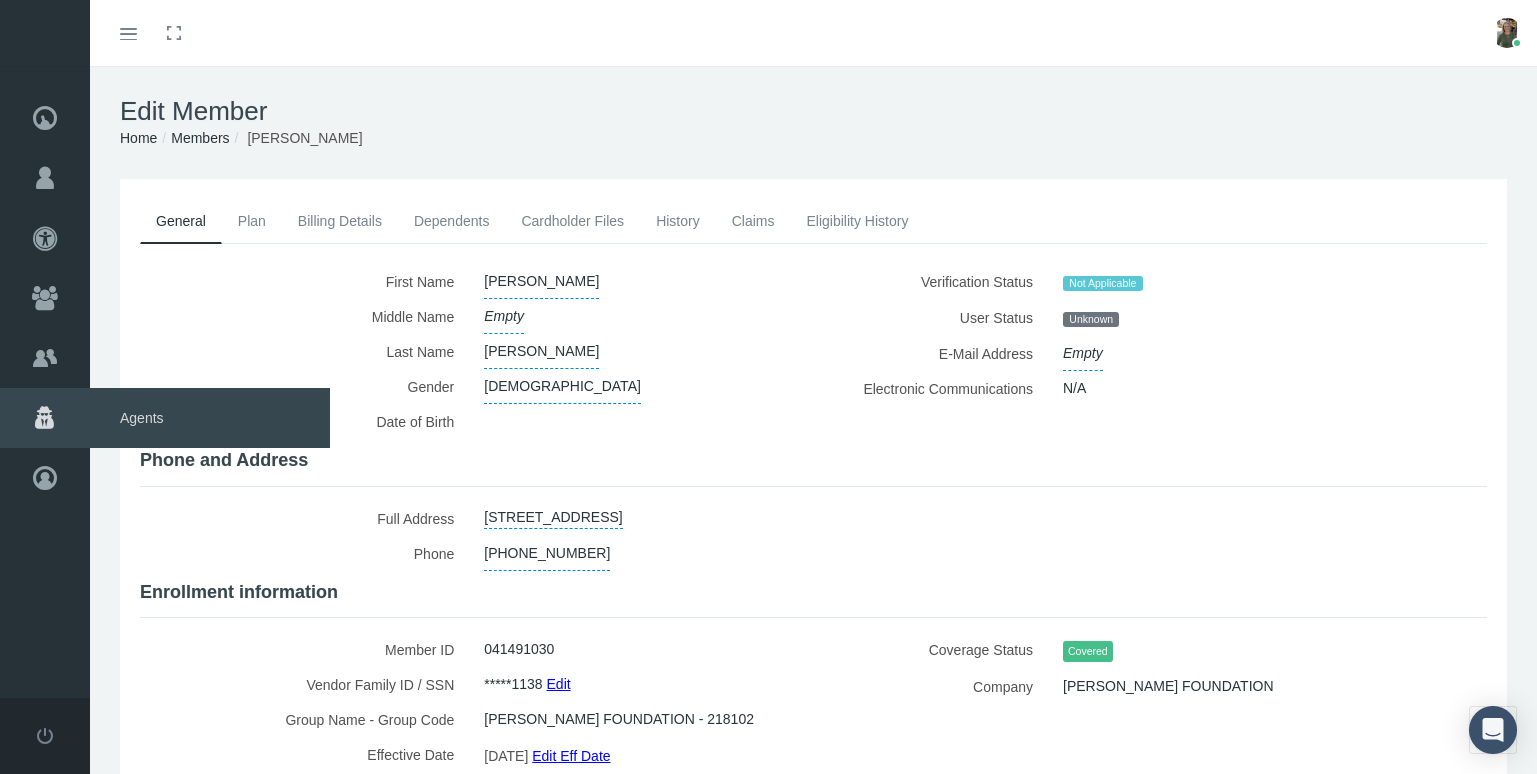 scroll, scrollTop: 0, scrollLeft: 0, axis: both 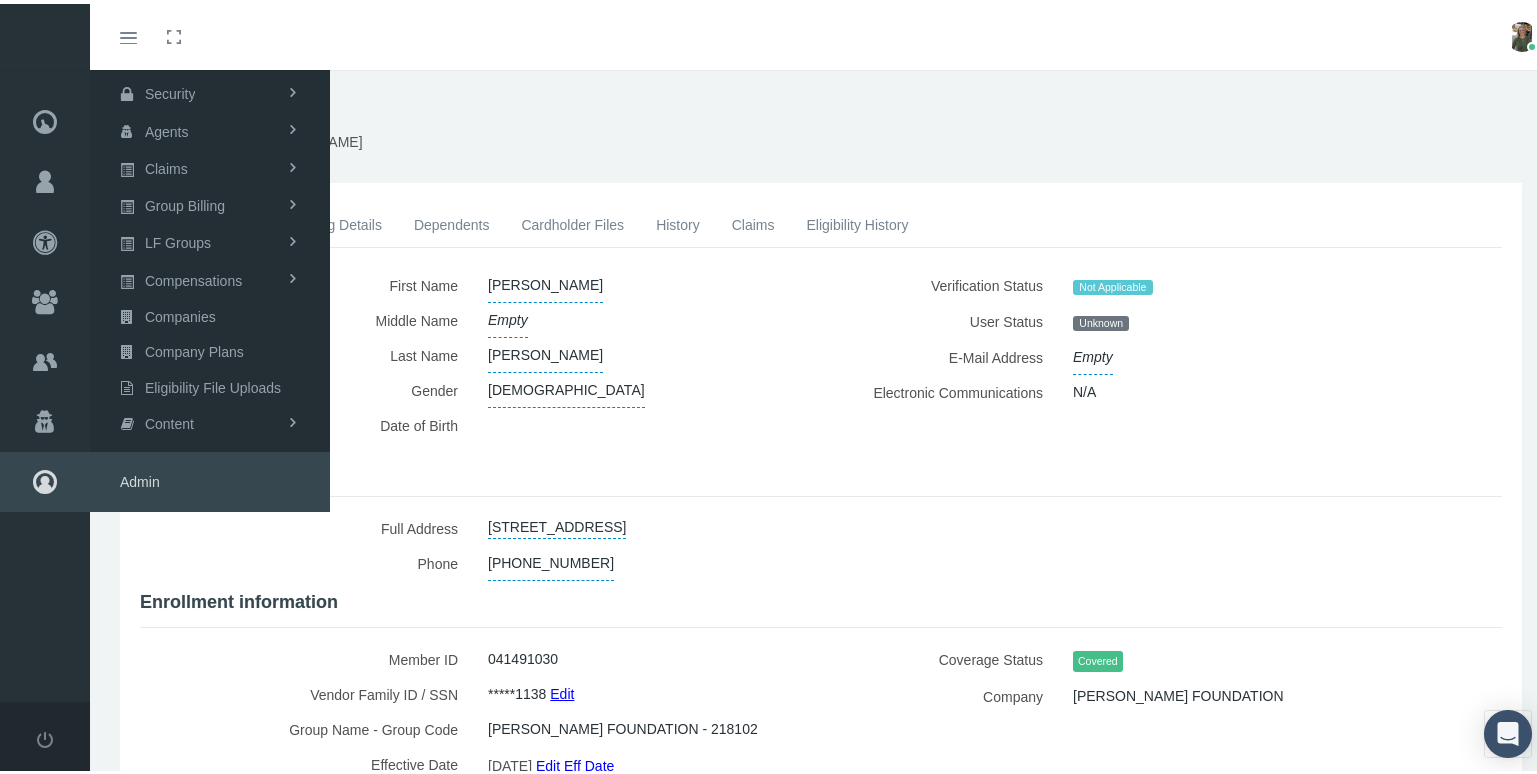 click at bounding box center [45, 478] 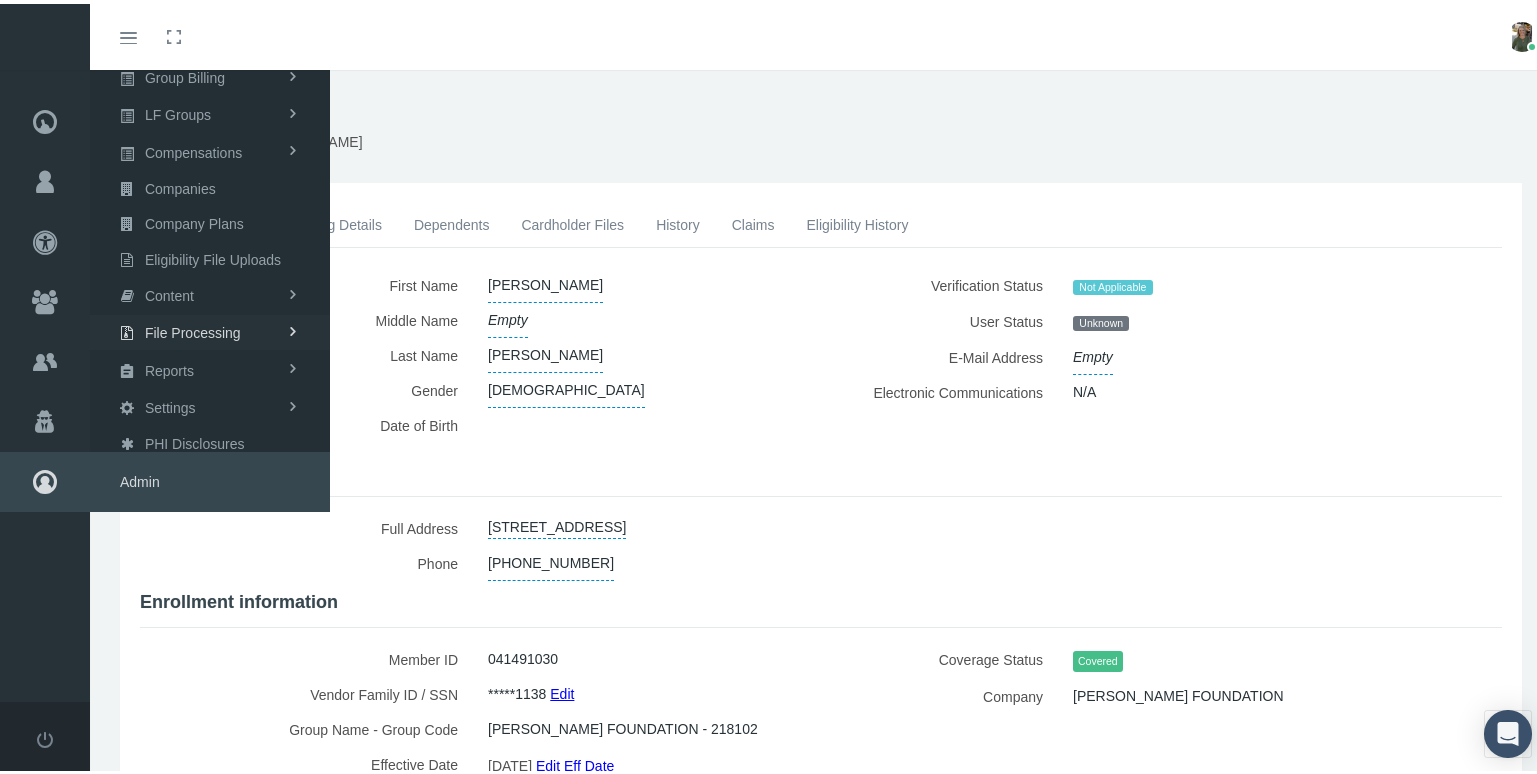 scroll, scrollTop: 0, scrollLeft: 0, axis: both 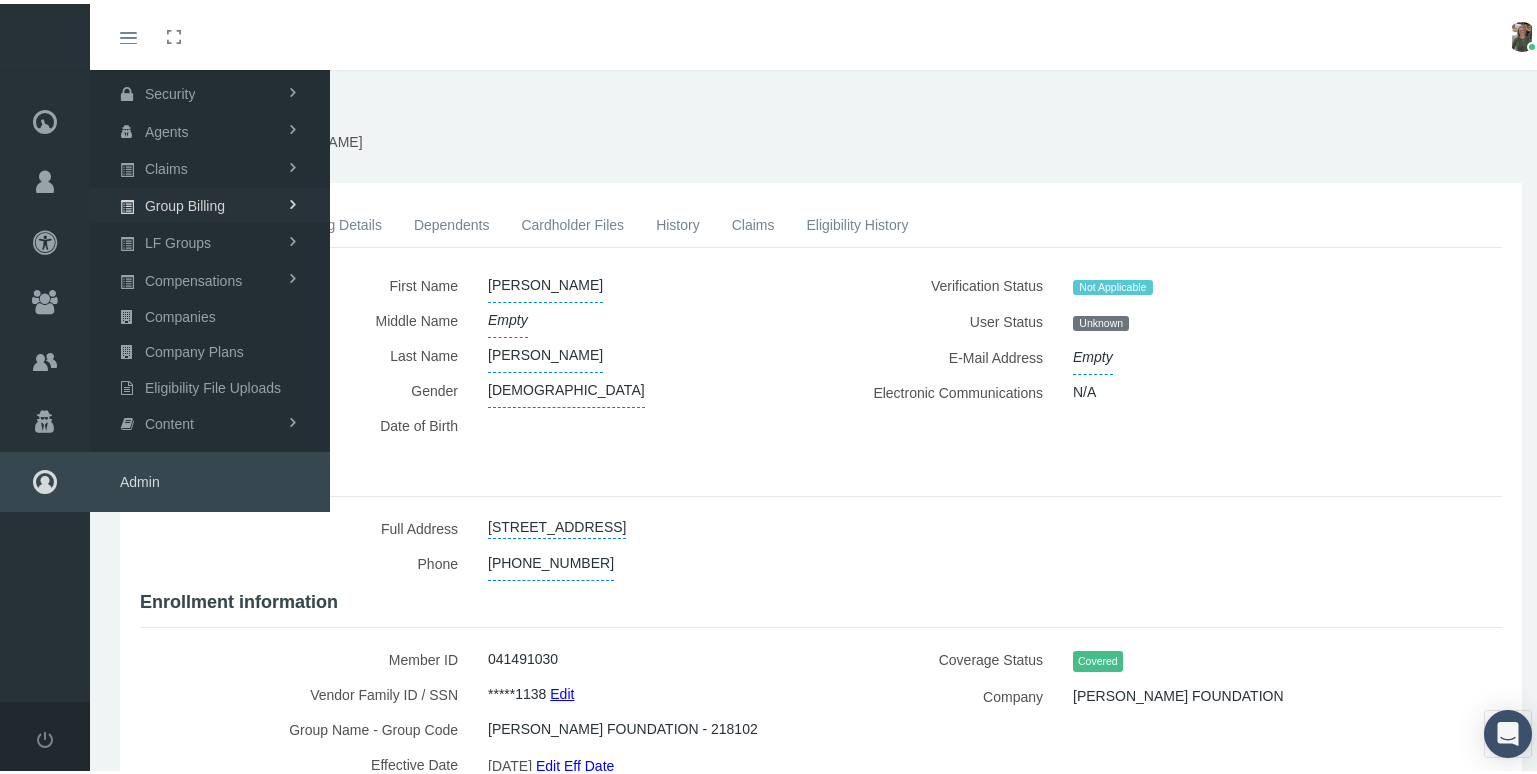 click on "Group Billing" at bounding box center (185, 202) 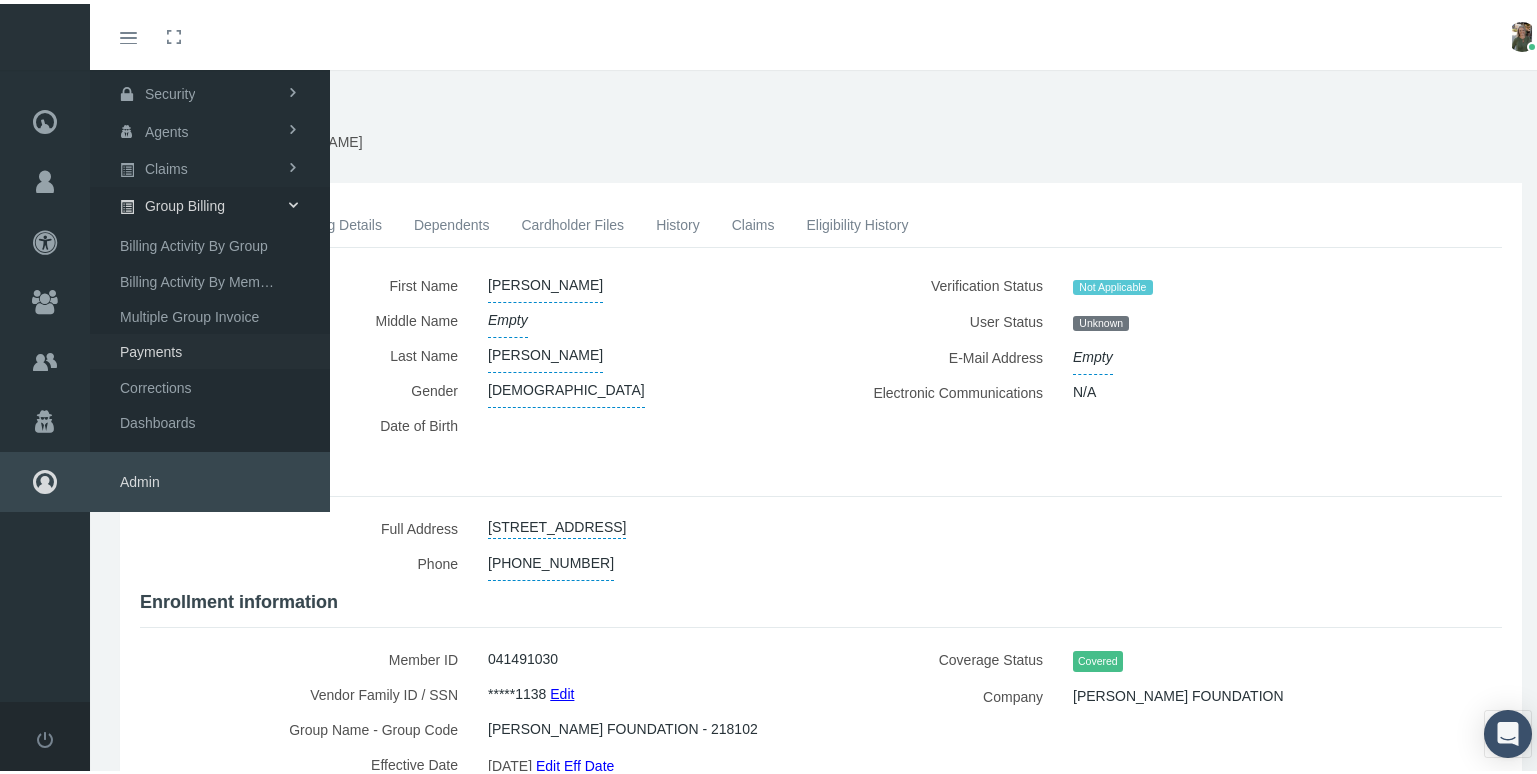 click on "Payments" at bounding box center [151, 348] 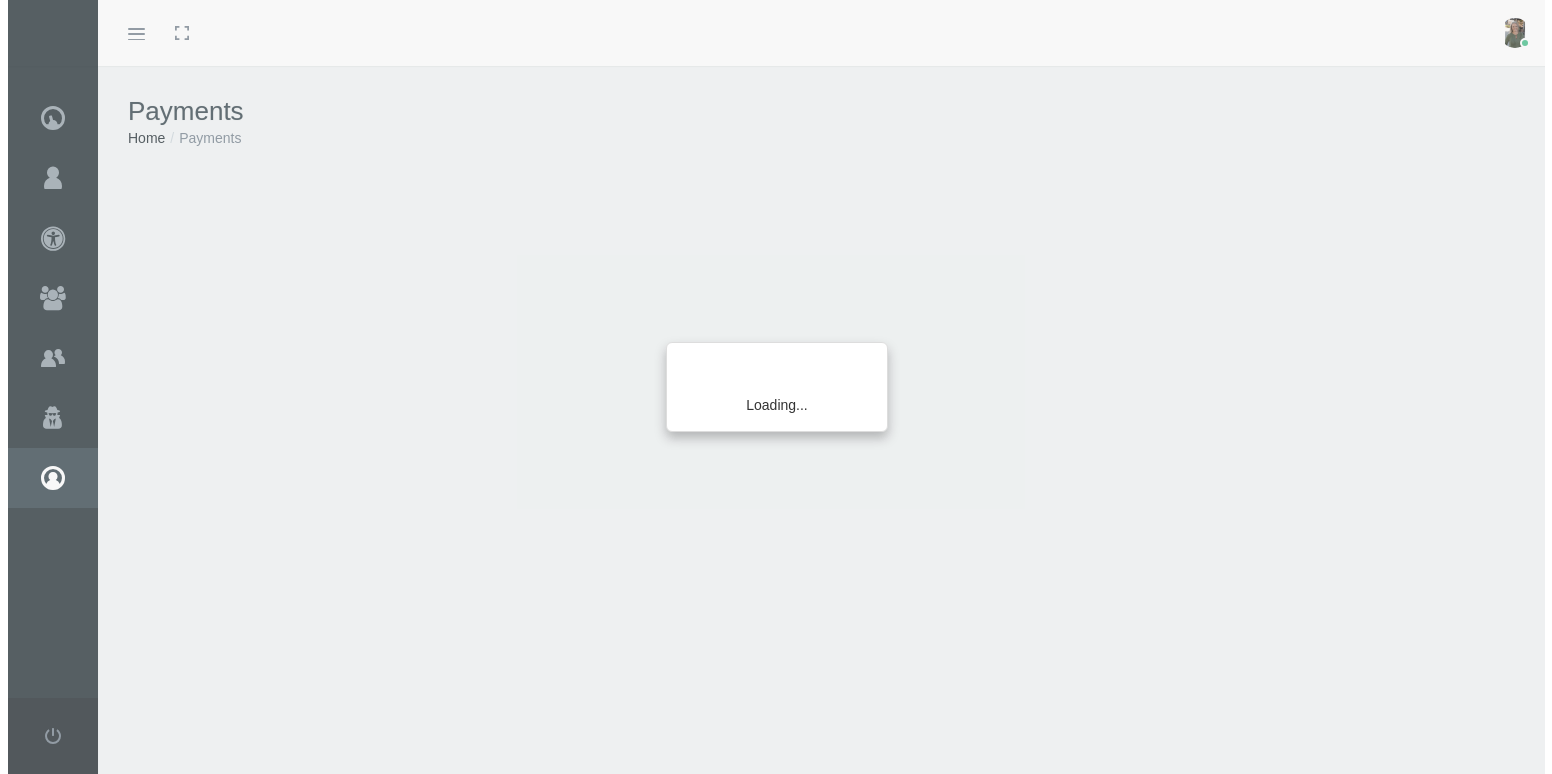 scroll, scrollTop: 0, scrollLeft: 0, axis: both 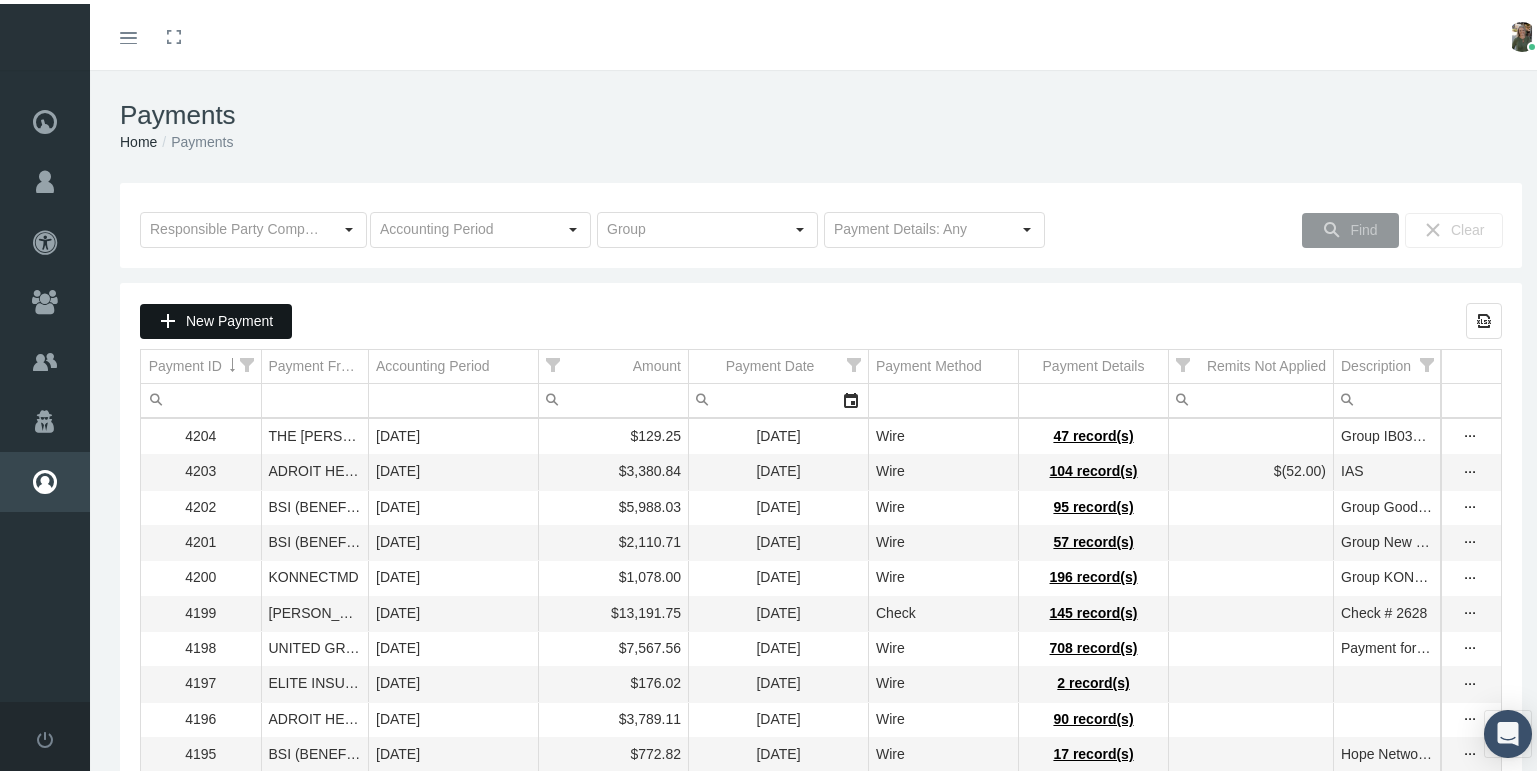 click on "New Payment" at bounding box center (229, 317) 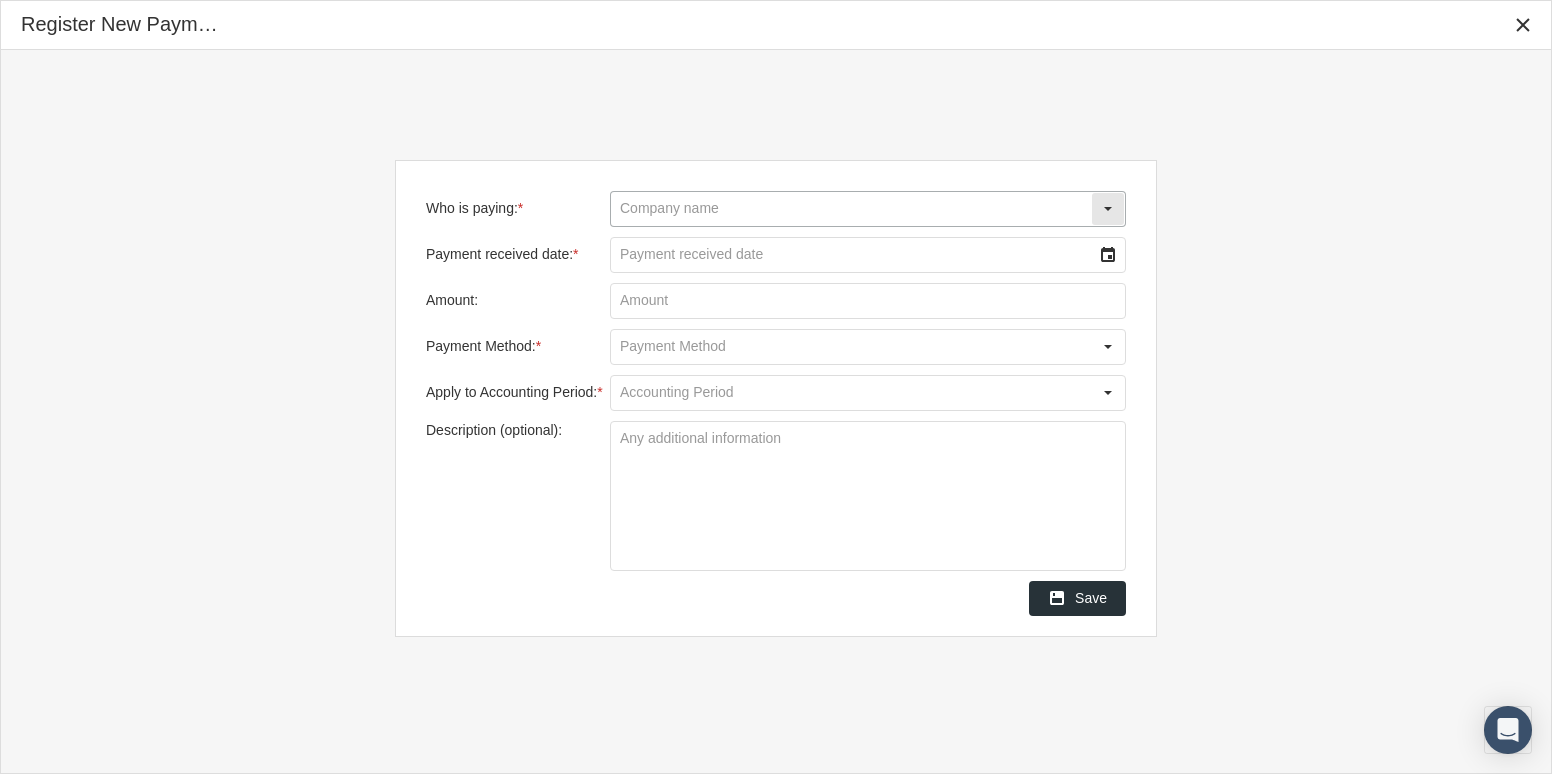 click on "Who is paying:  *" at bounding box center [851, 209] 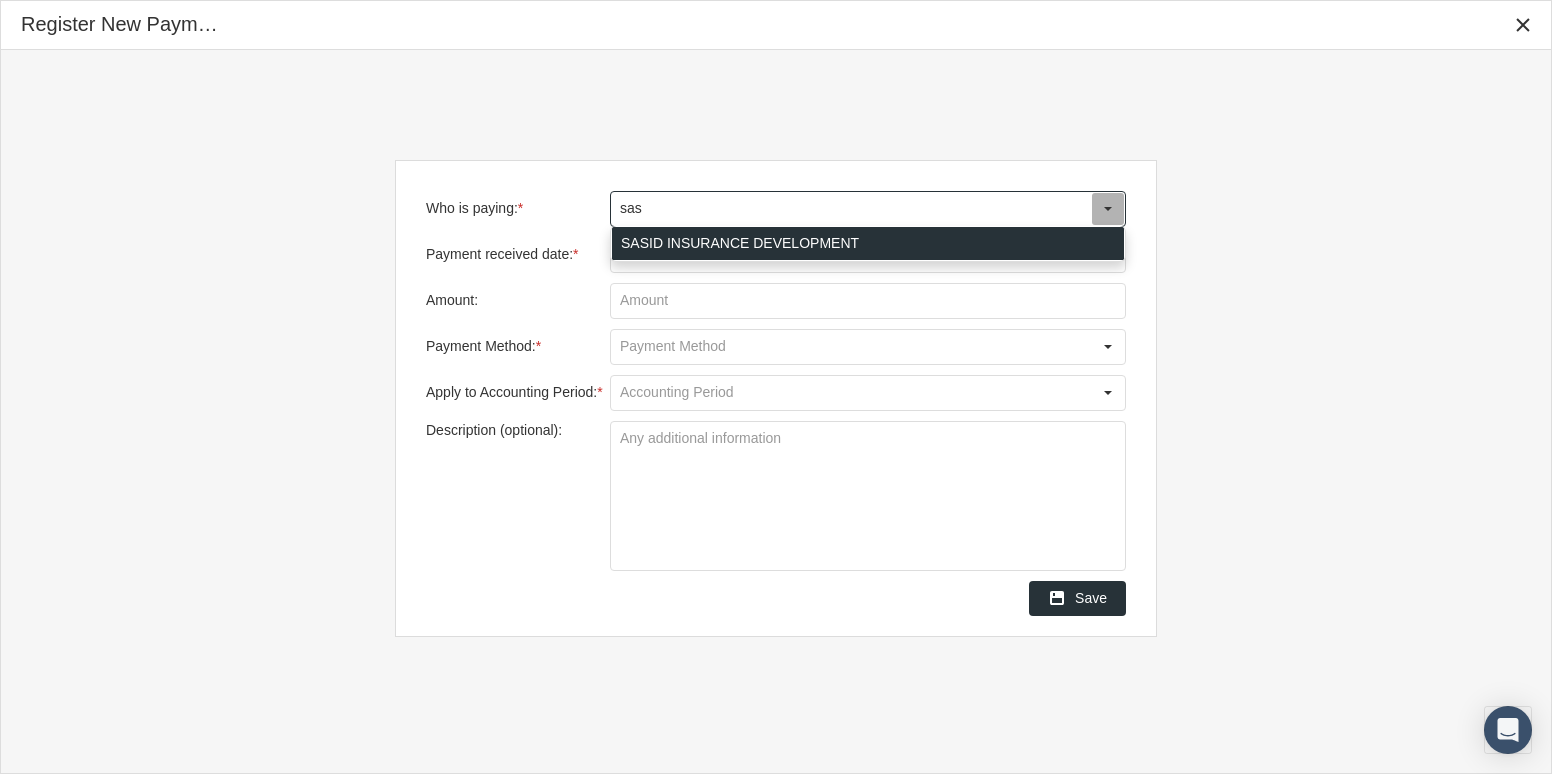 click on "SASID INSURANCE DEVELOPMENT" at bounding box center (868, 243) 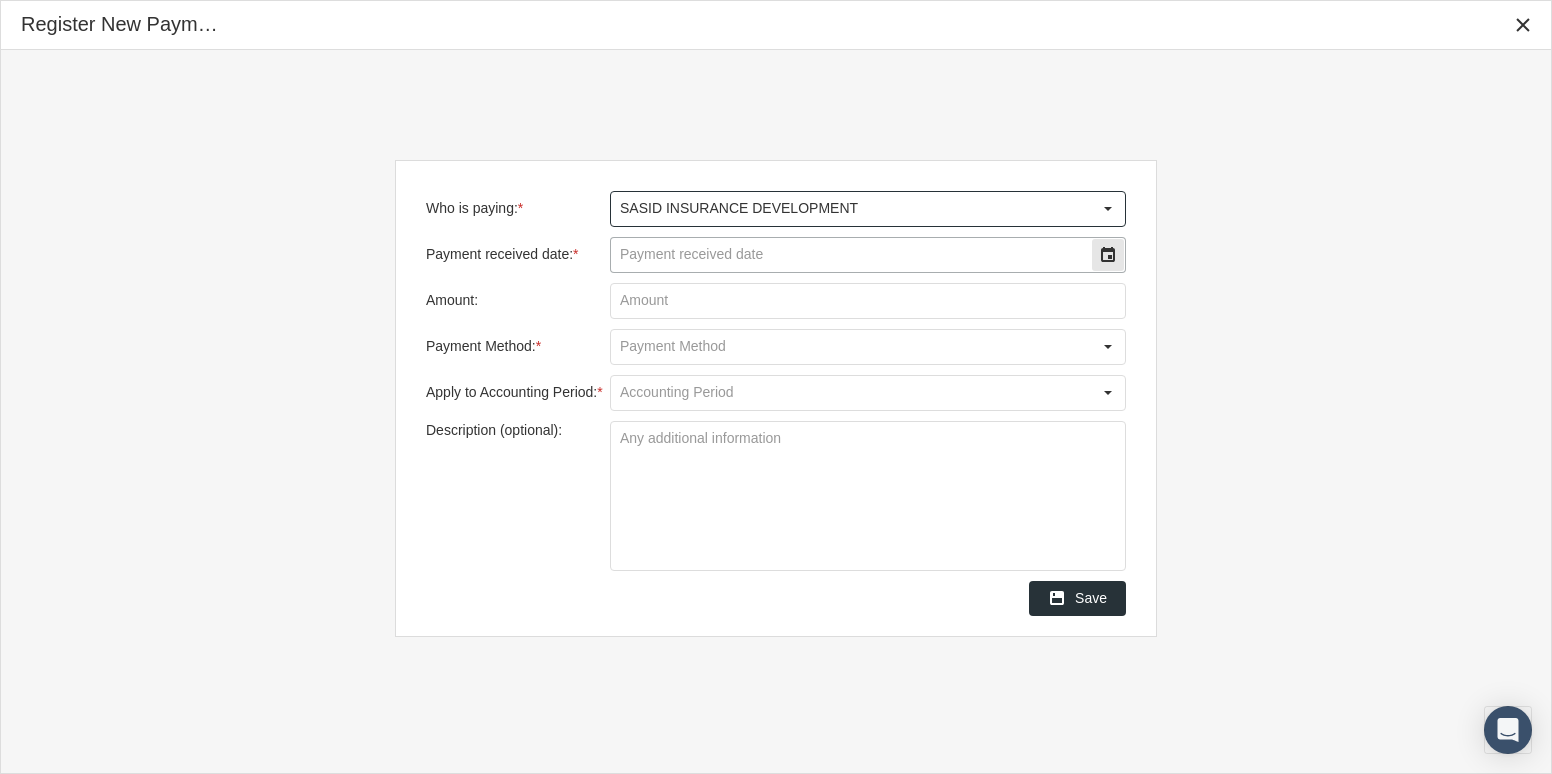 type on "SASID INSURANCE DEVELOPMENT" 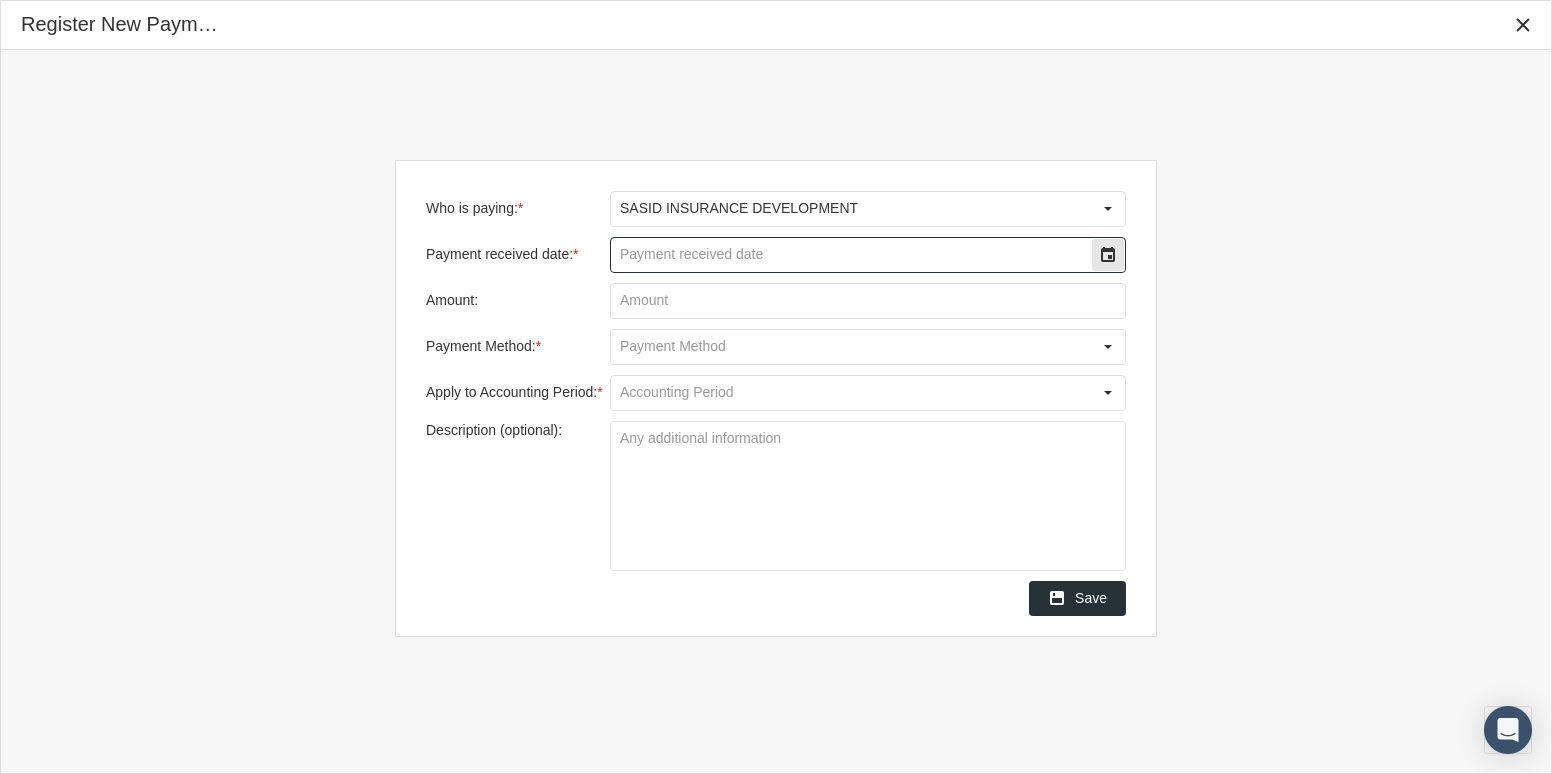 click 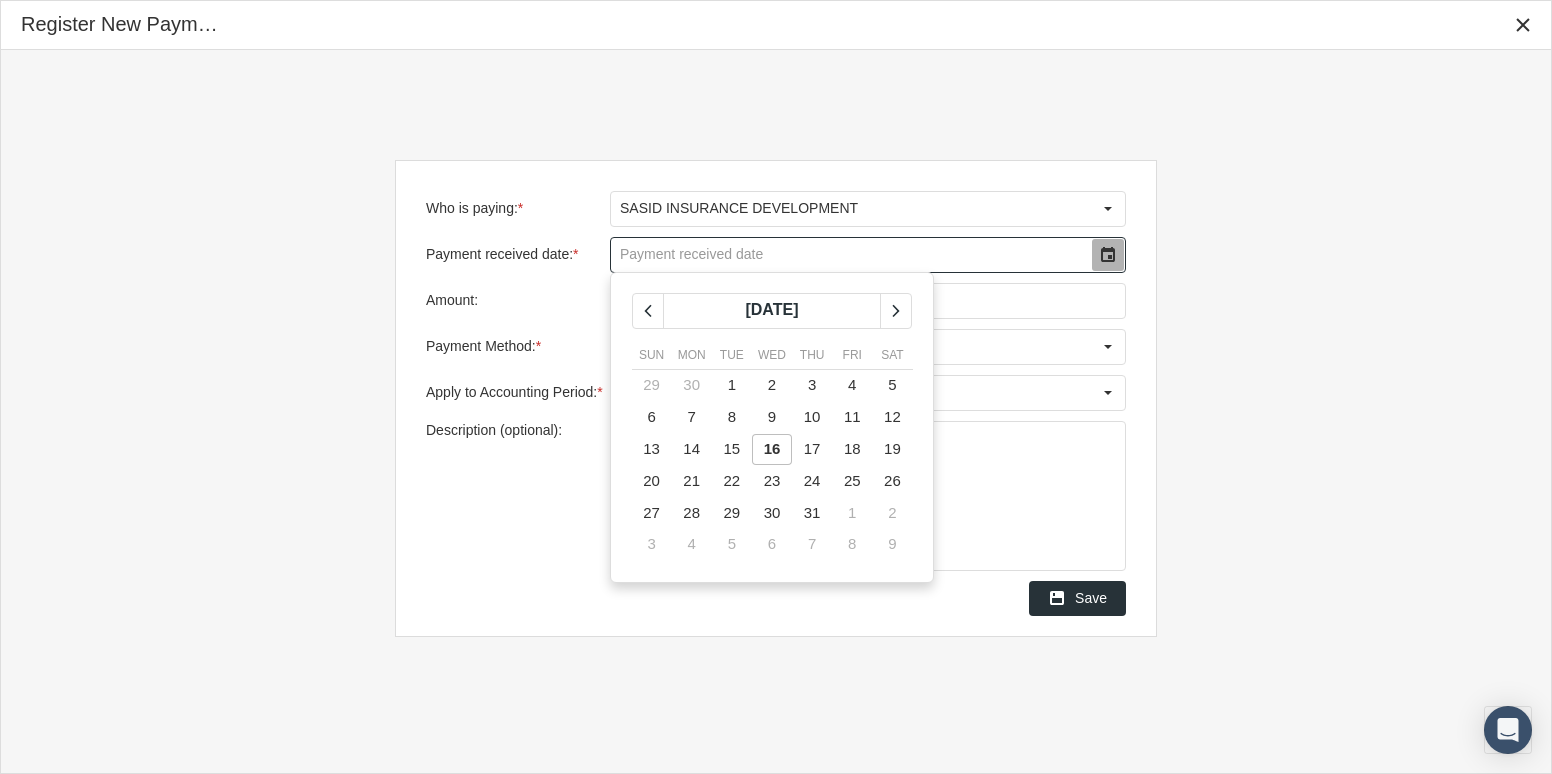 click on "16" at bounding box center [772, 450] 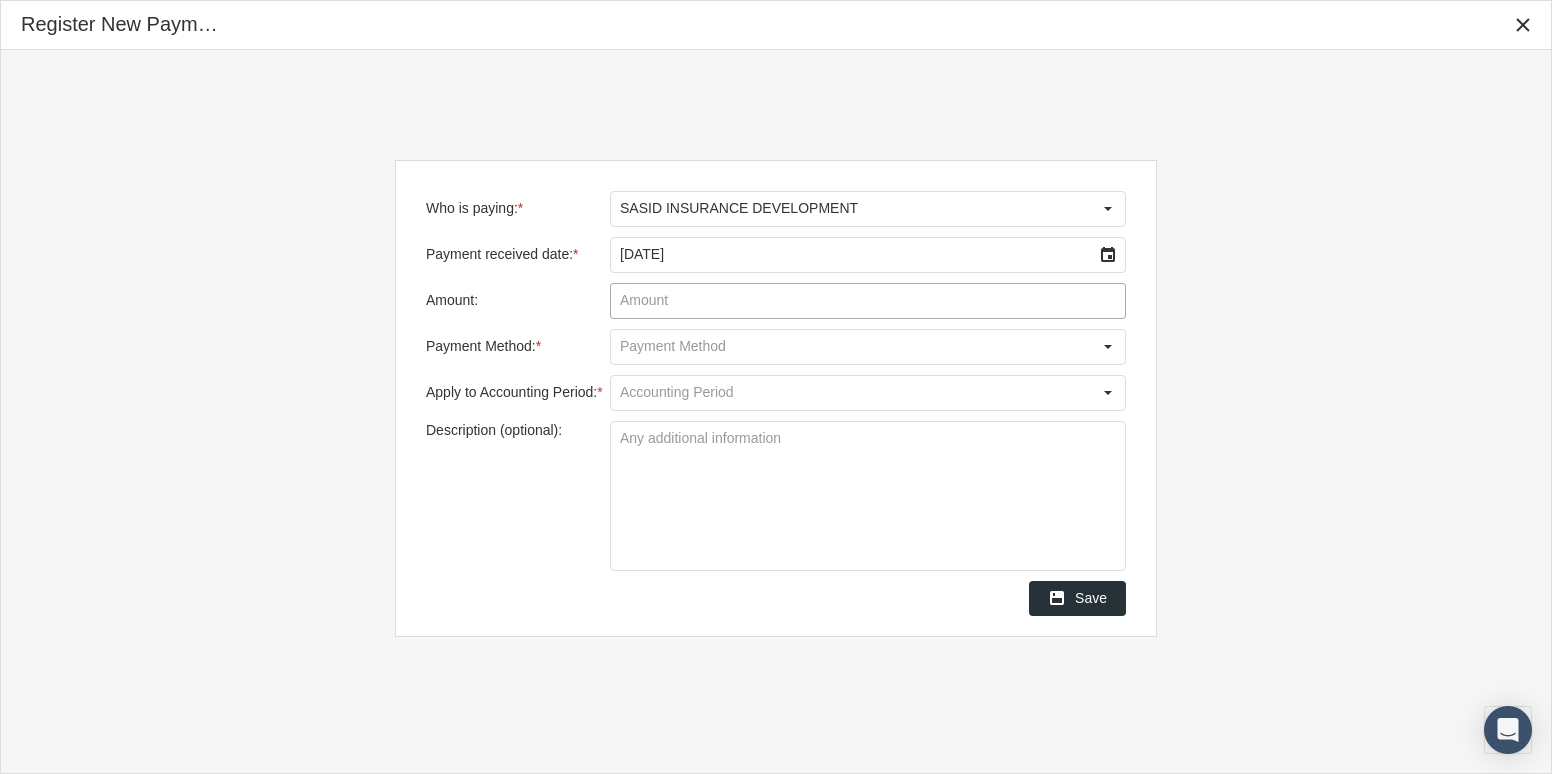 click on "Amount:" at bounding box center [868, 301] 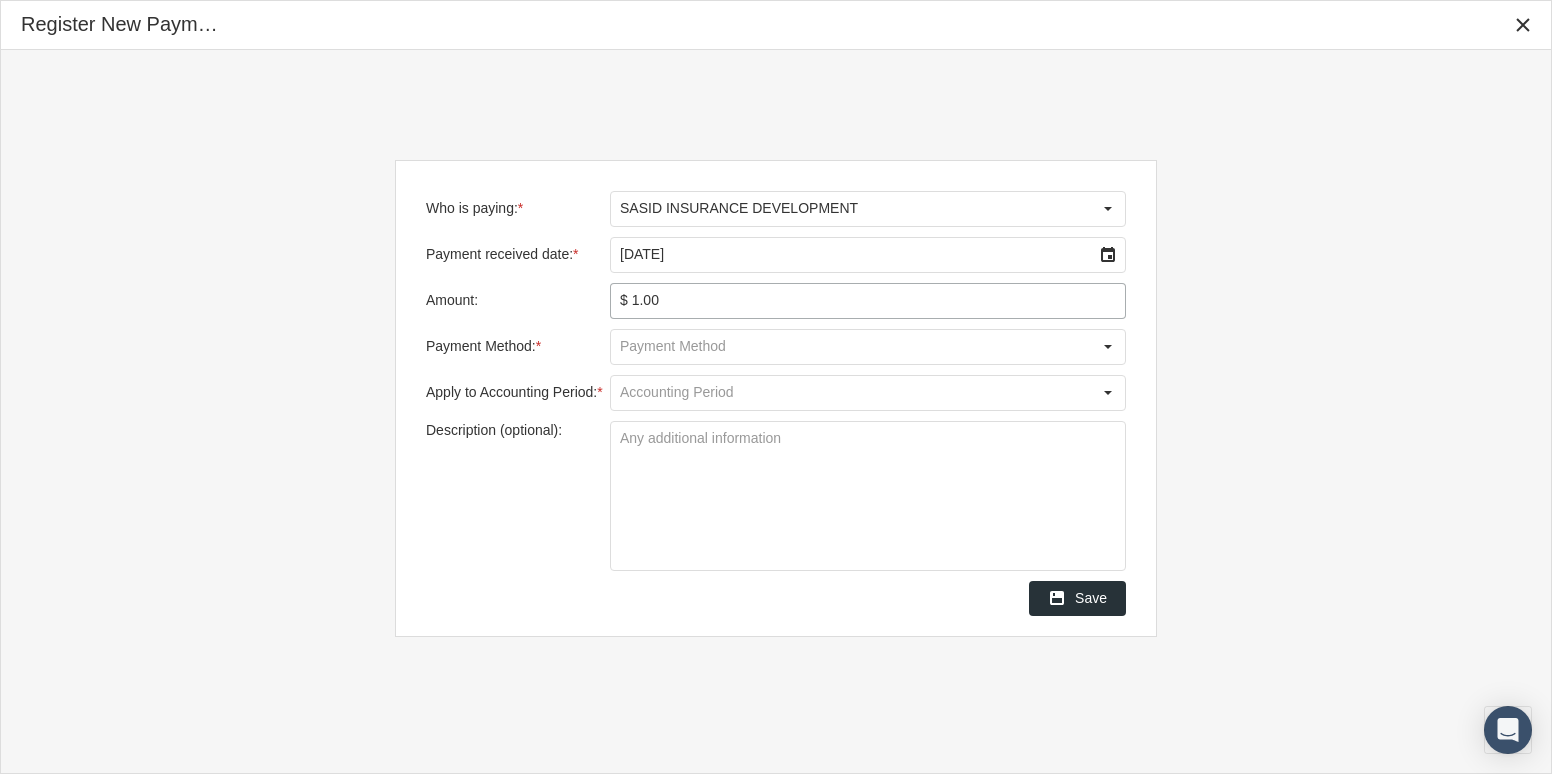 click on "$ 1.00" at bounding box center [868, 301] 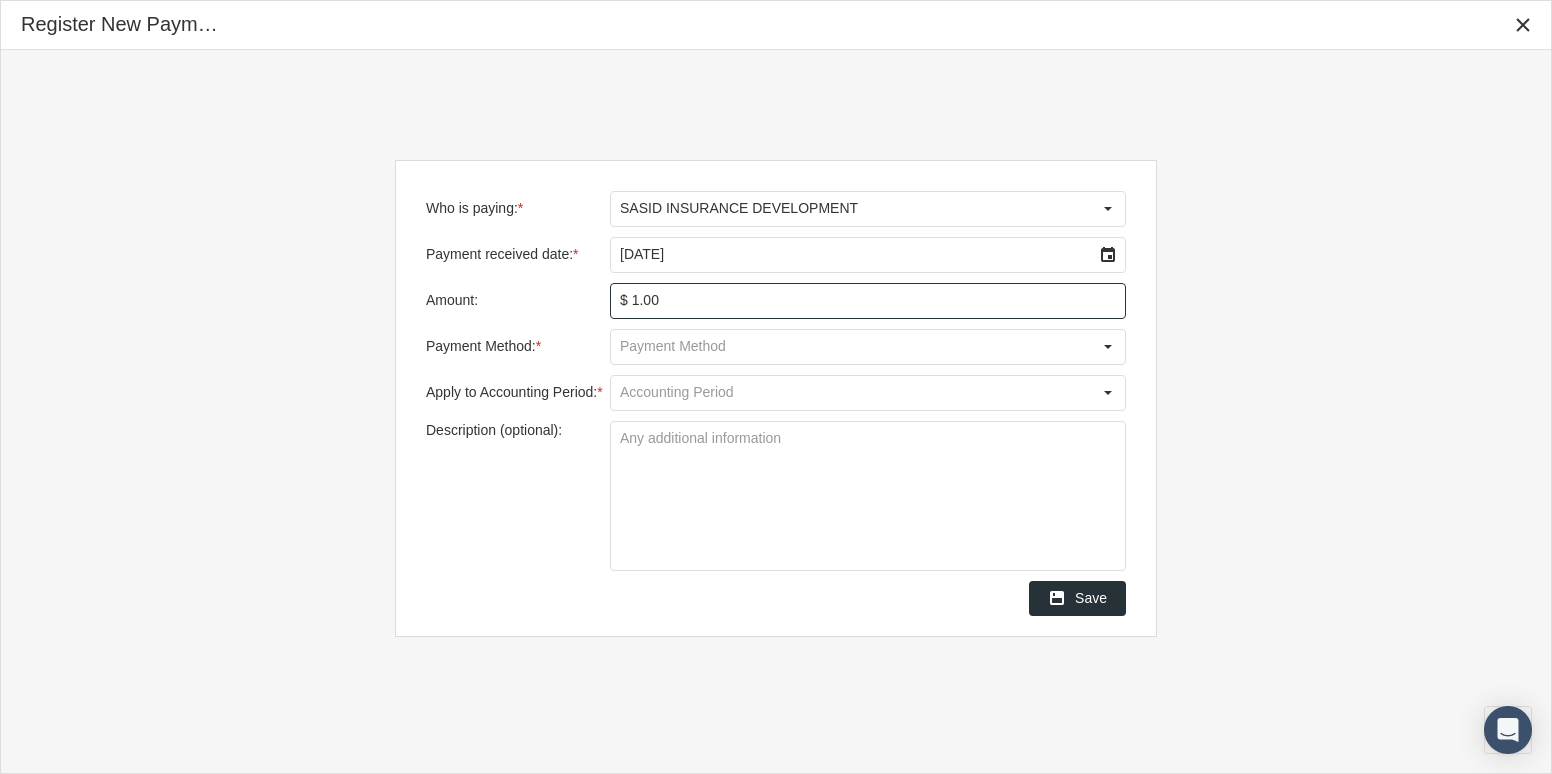 drag, startPoint x: 789, startPoint y: 292, endPoint x: 582, endPoint y: 285, distance: 207.11832 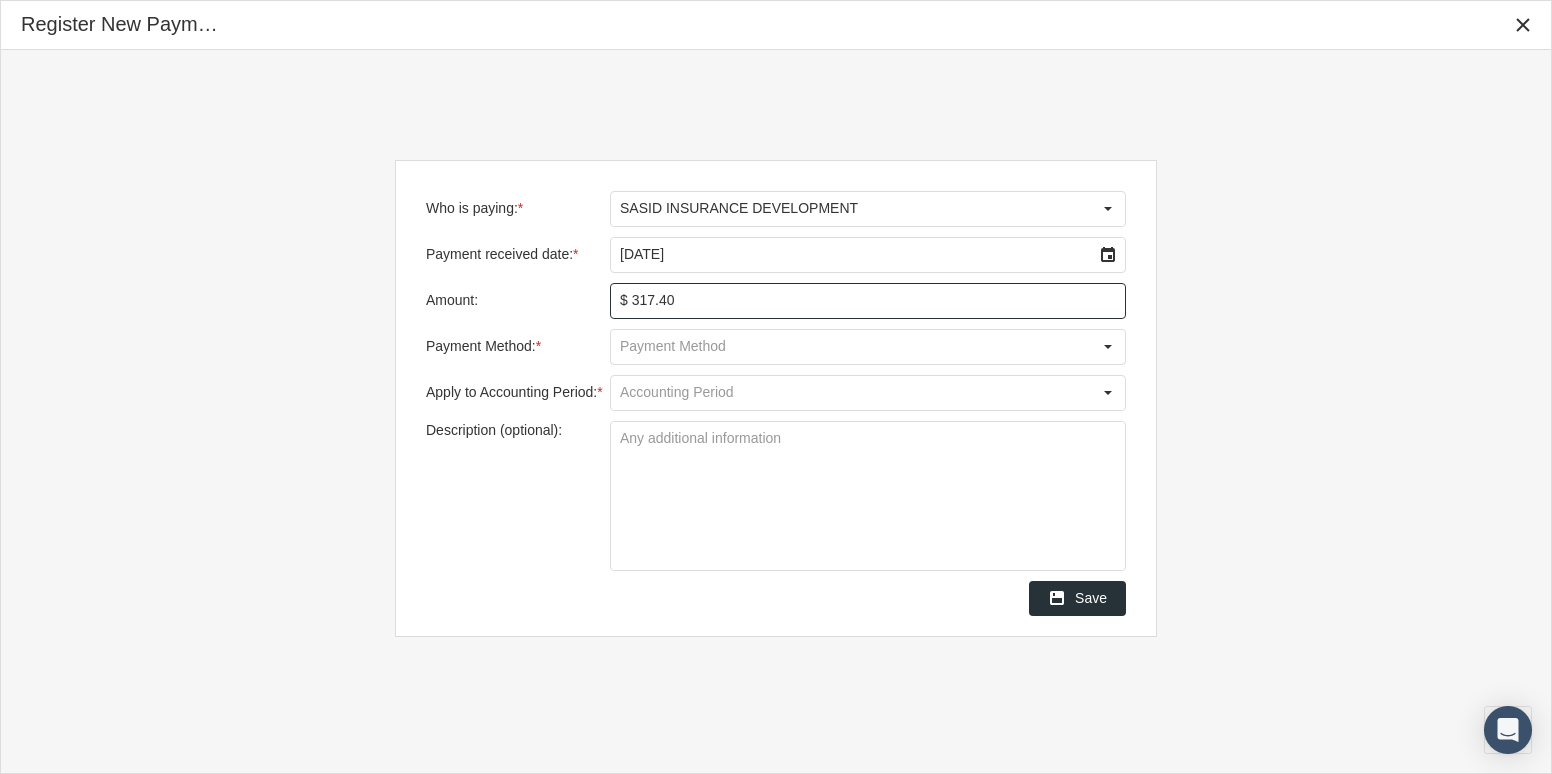 type on "$ 317.48" 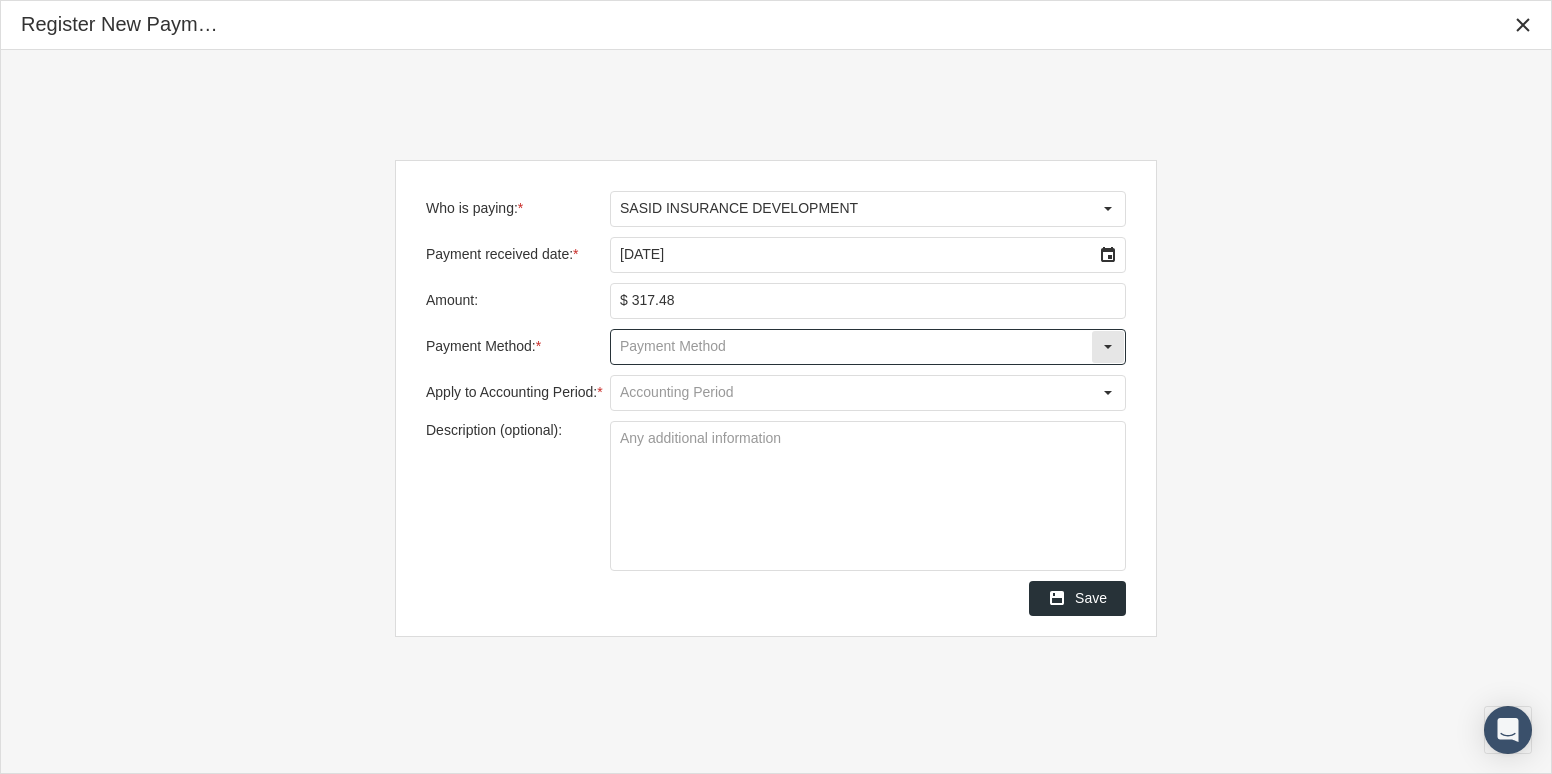 click on "Payment Method:  *" at bounding box center [851, 347] 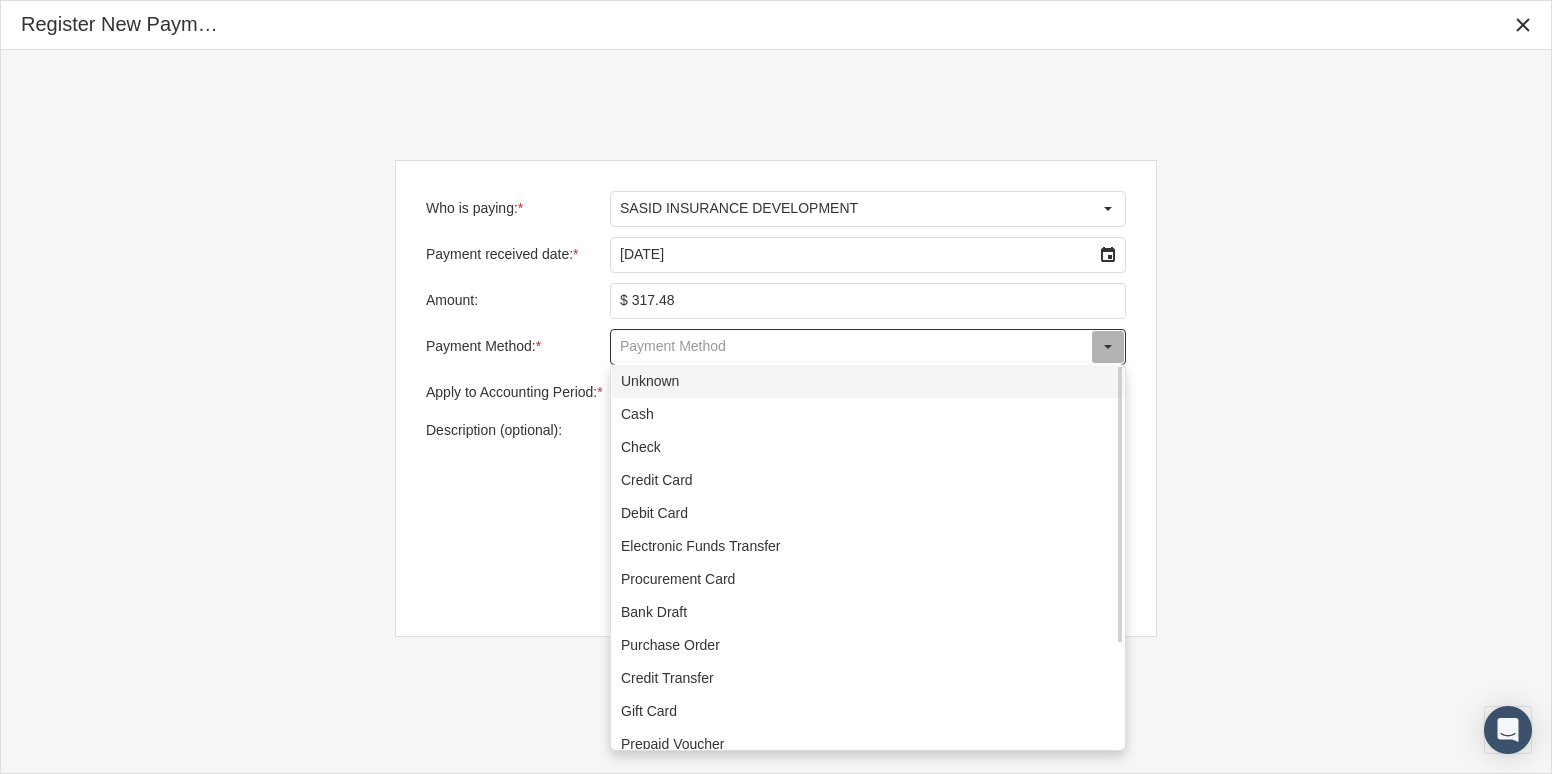 scroll, scrollTop: 144, scrollLeft: 0, axis: vertical 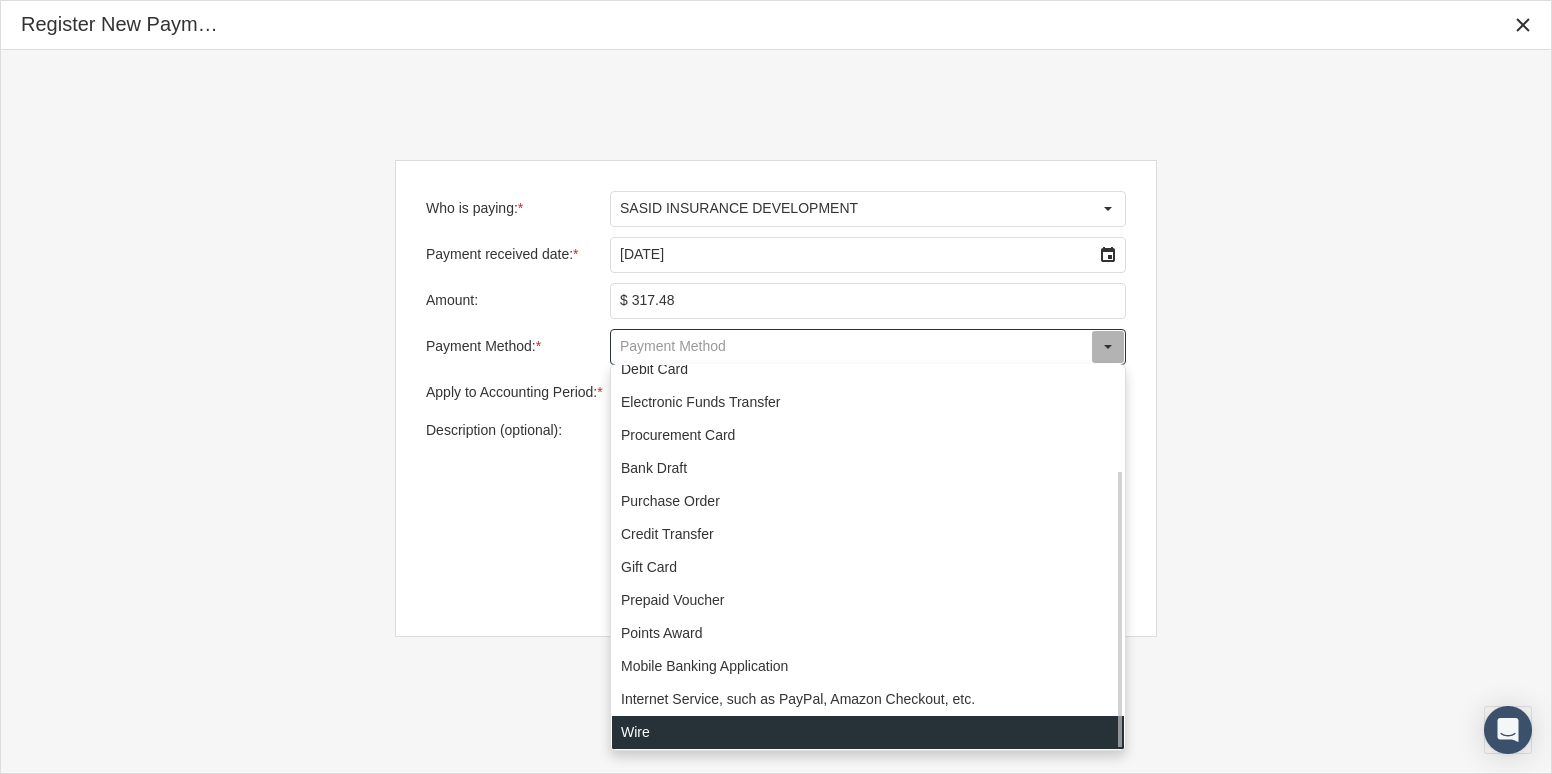 click on "Wire" at bounding box center (868, 732) 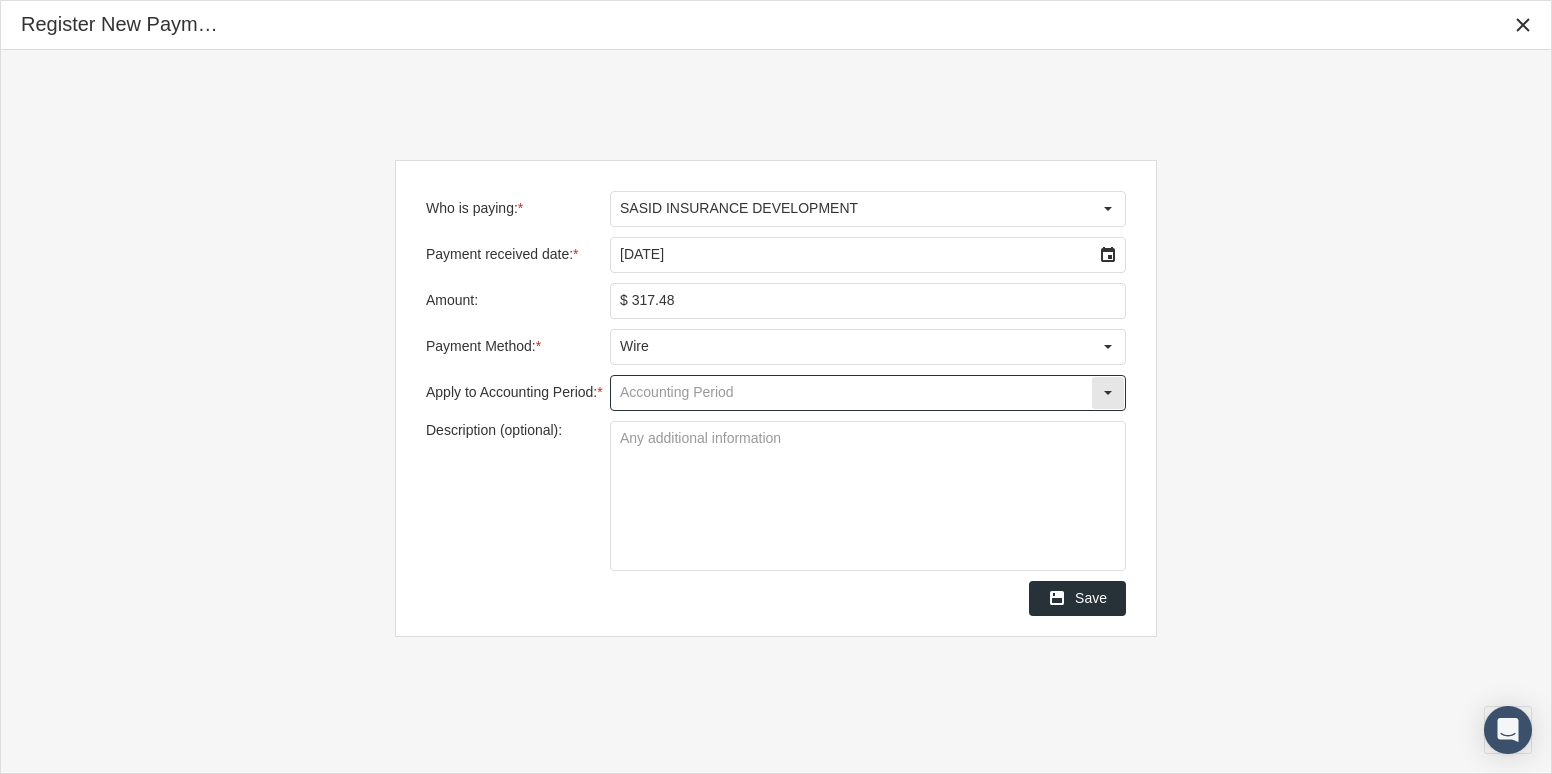 click on "Apply to Accounting Period:  *" at bounding box center (851, 393) 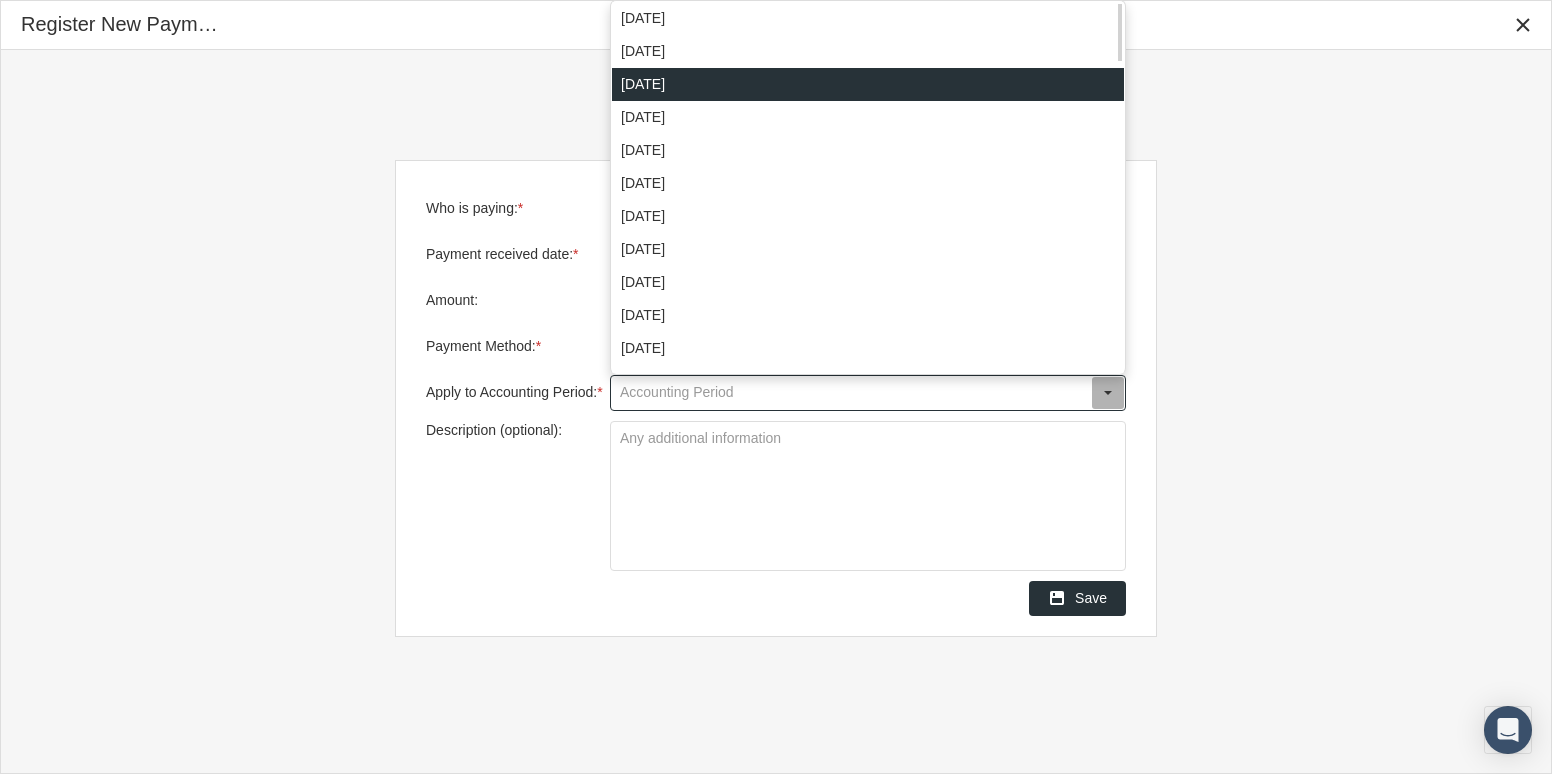click on "[DATE]" at bounding box center [868, 84] 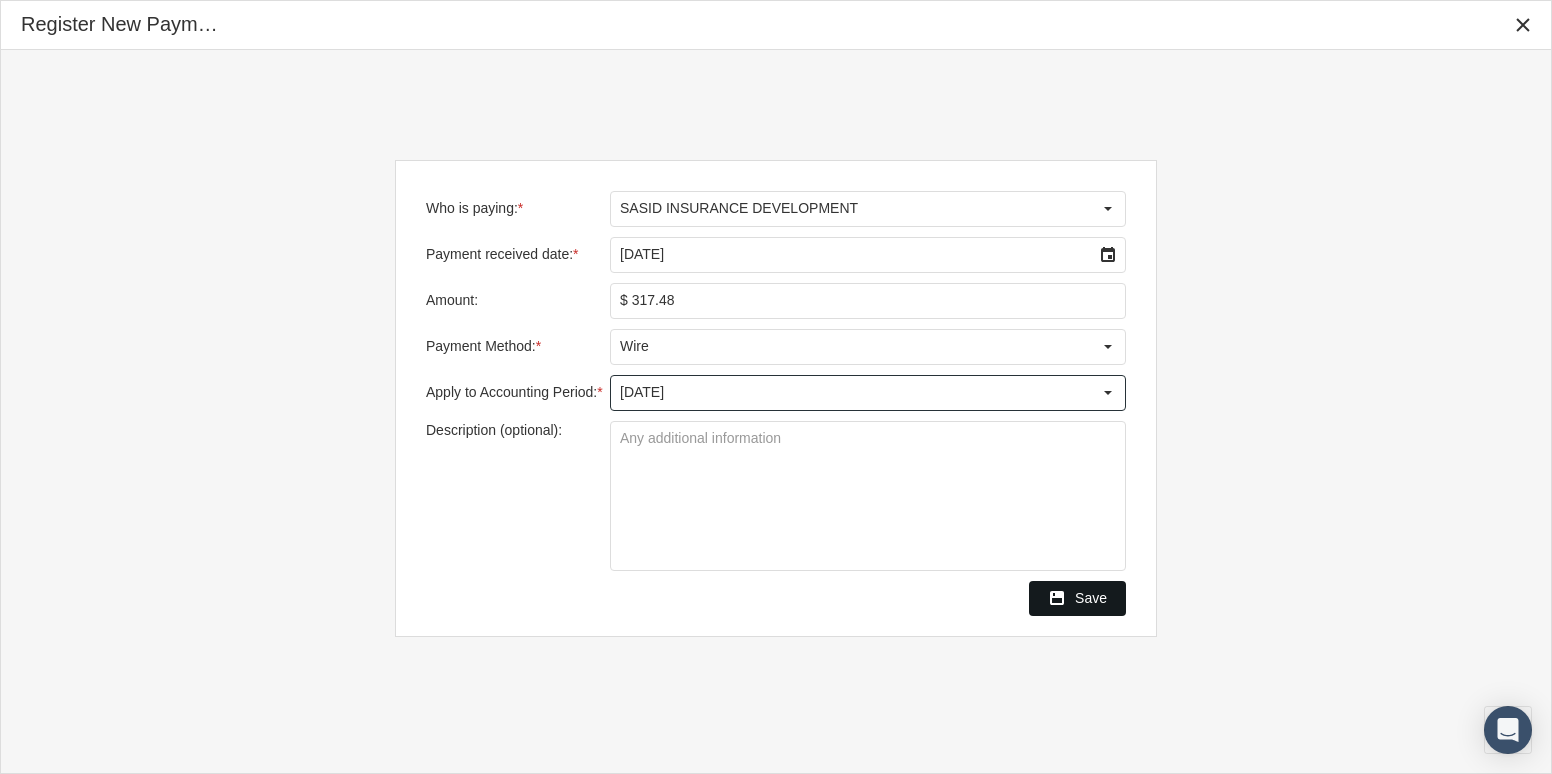 click on "Save" at bounding box center [1091, 598] 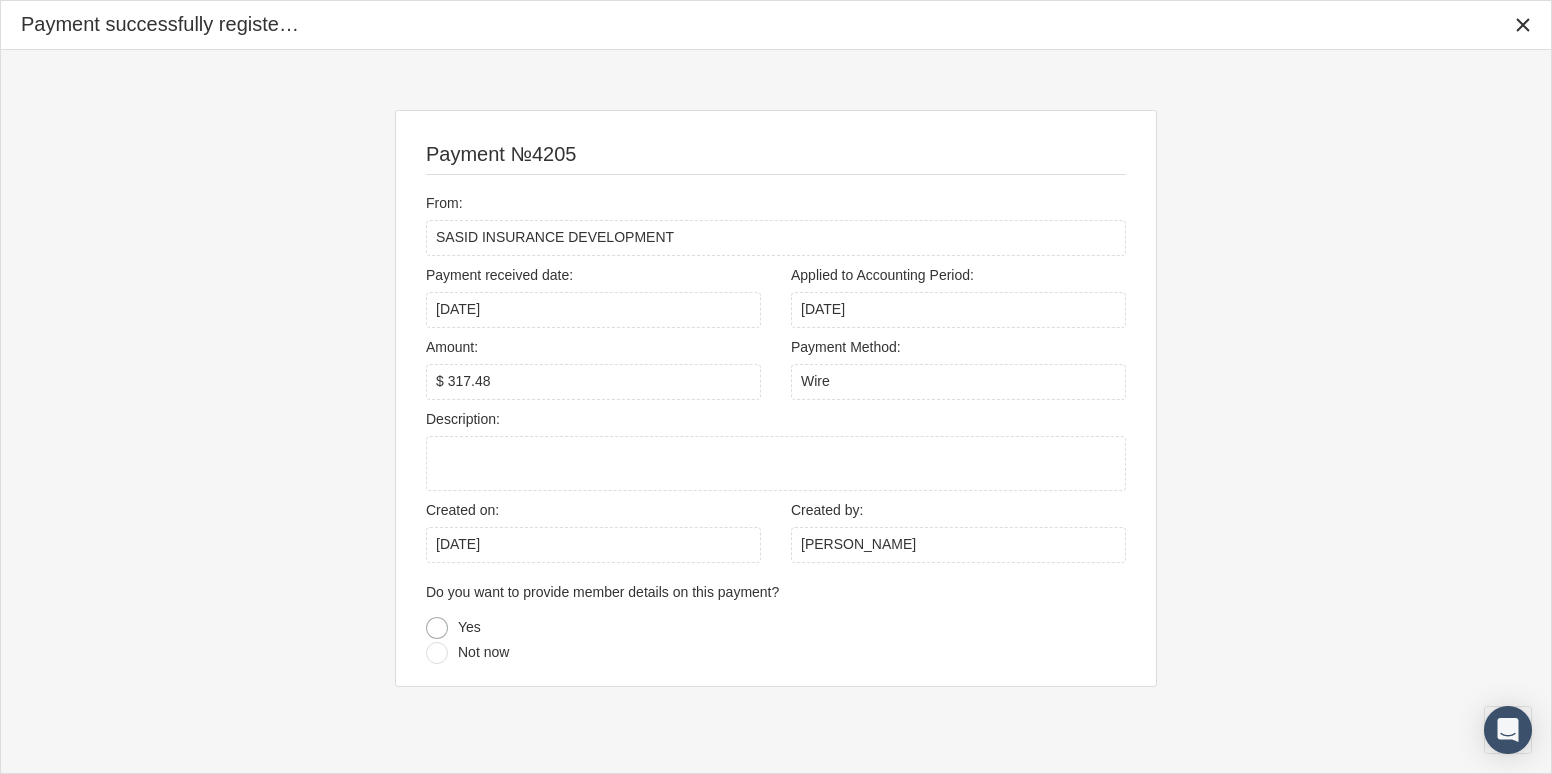 click at bounding box center (437, 628) 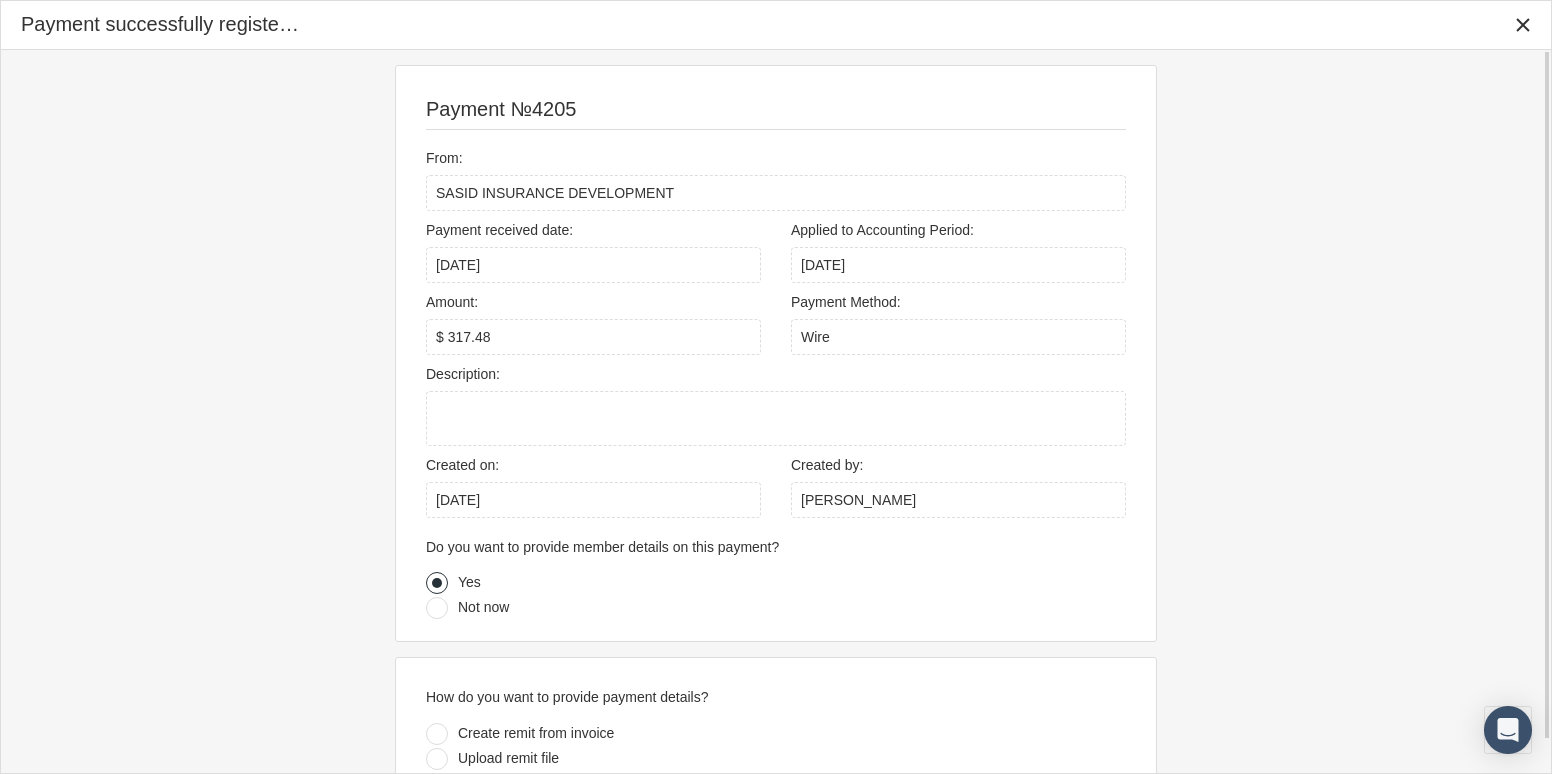 scroll, scrollTop: 35, scrollLeft: 0, axis: vertical 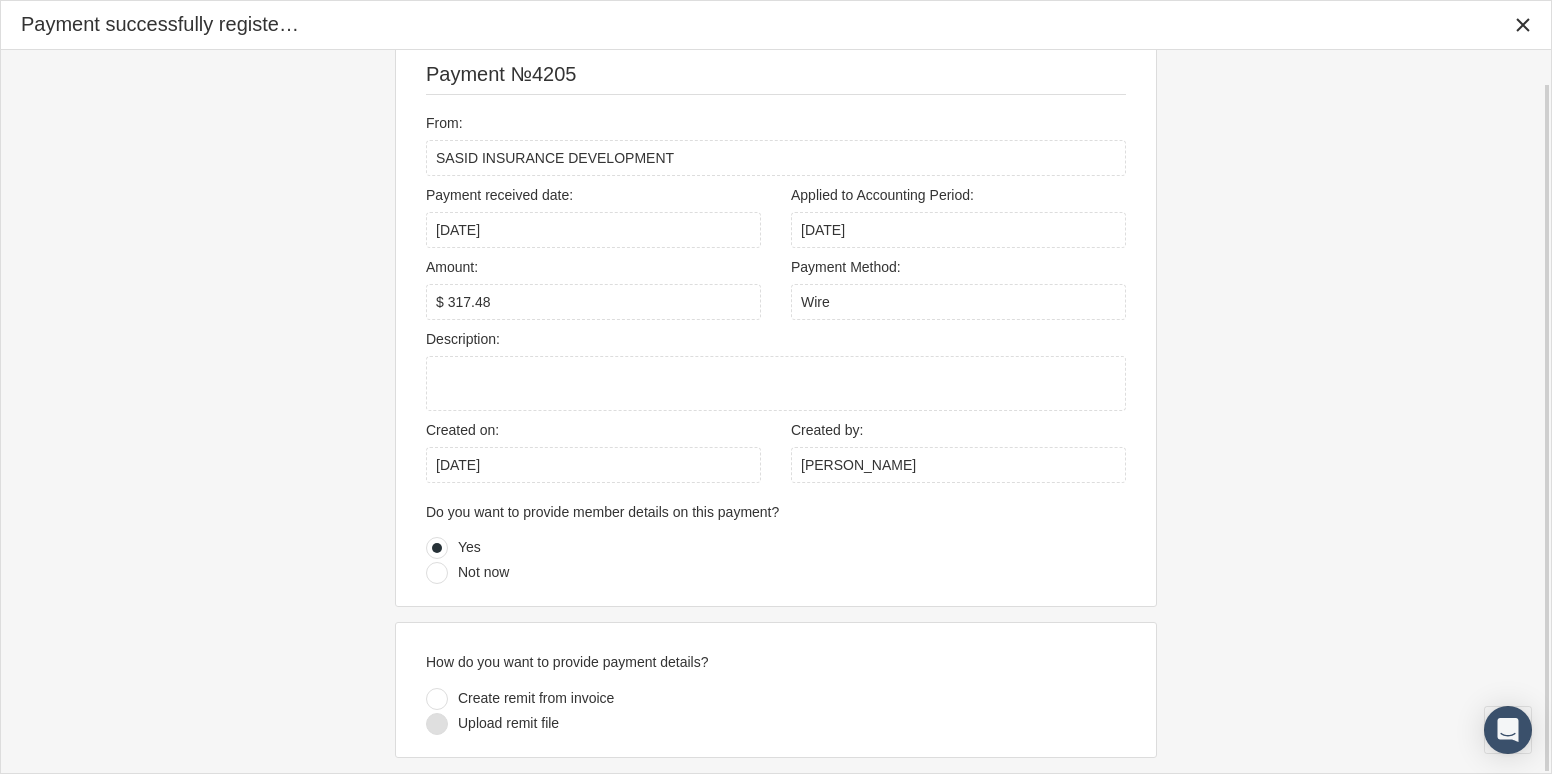 click at bounding box center (437, 724) 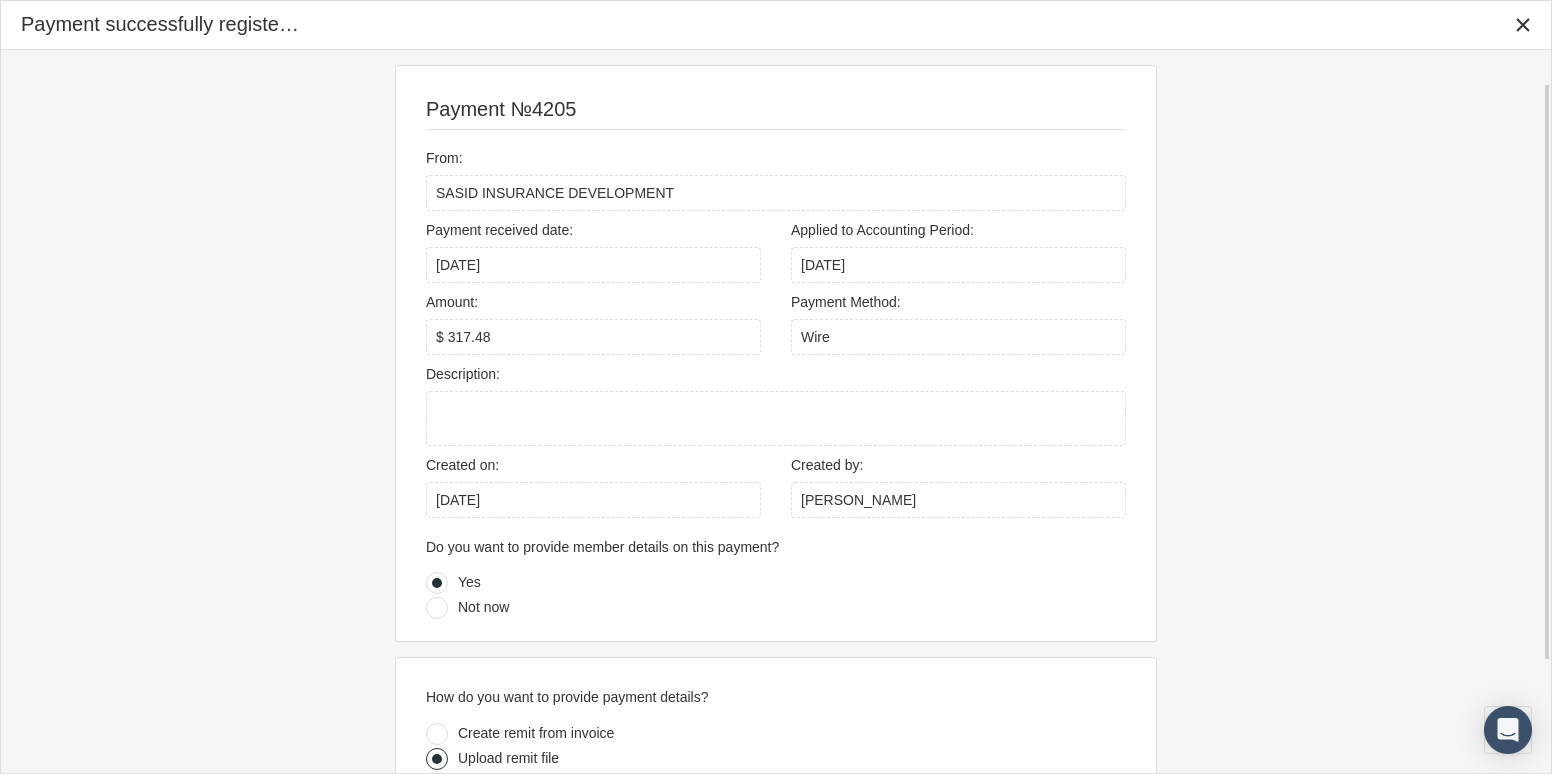 scroll, scrollTop: 181, scrollLeft: 0, axis: vertical 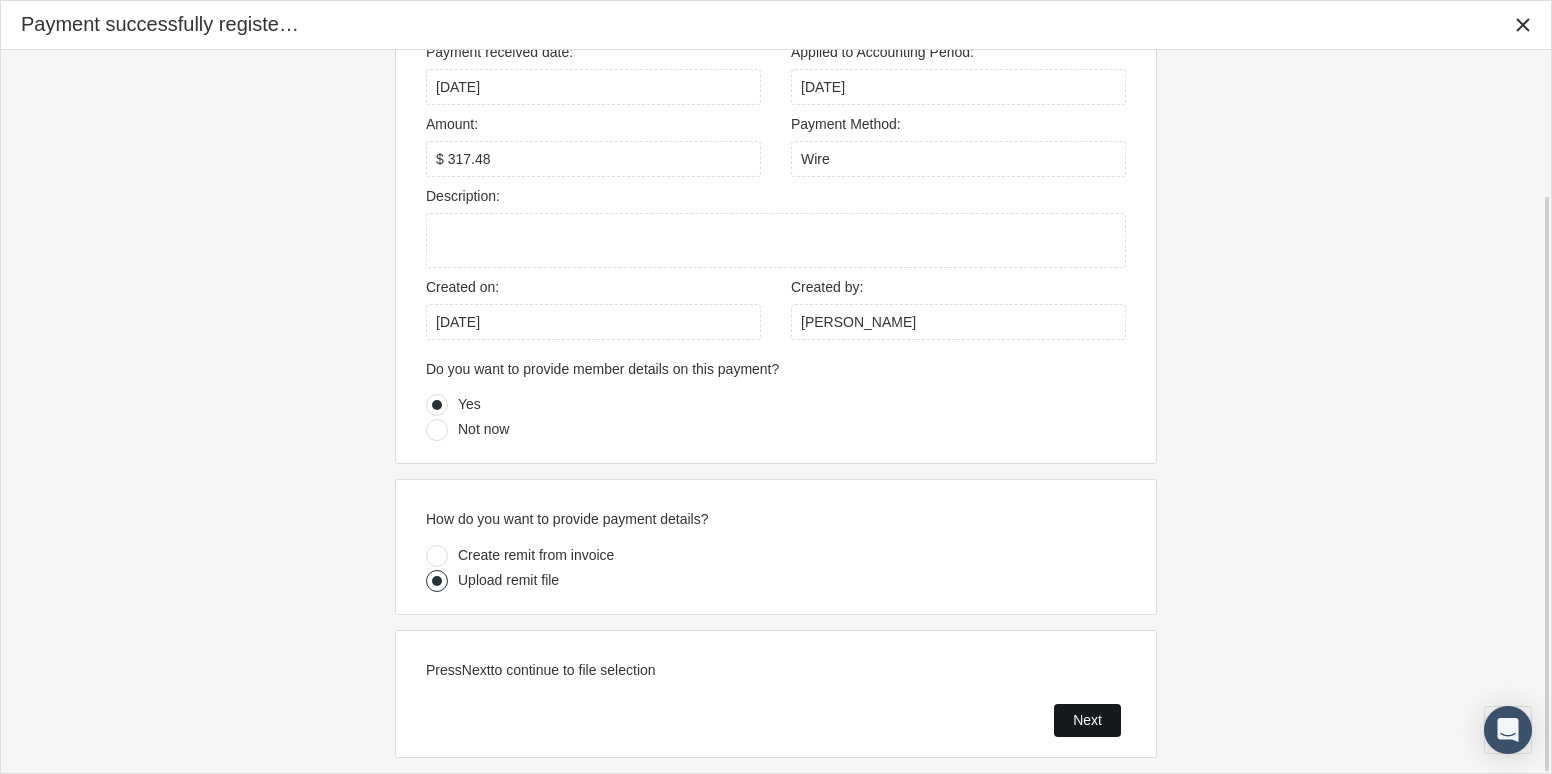 click on "Next" at bounding box center [1087, 720] 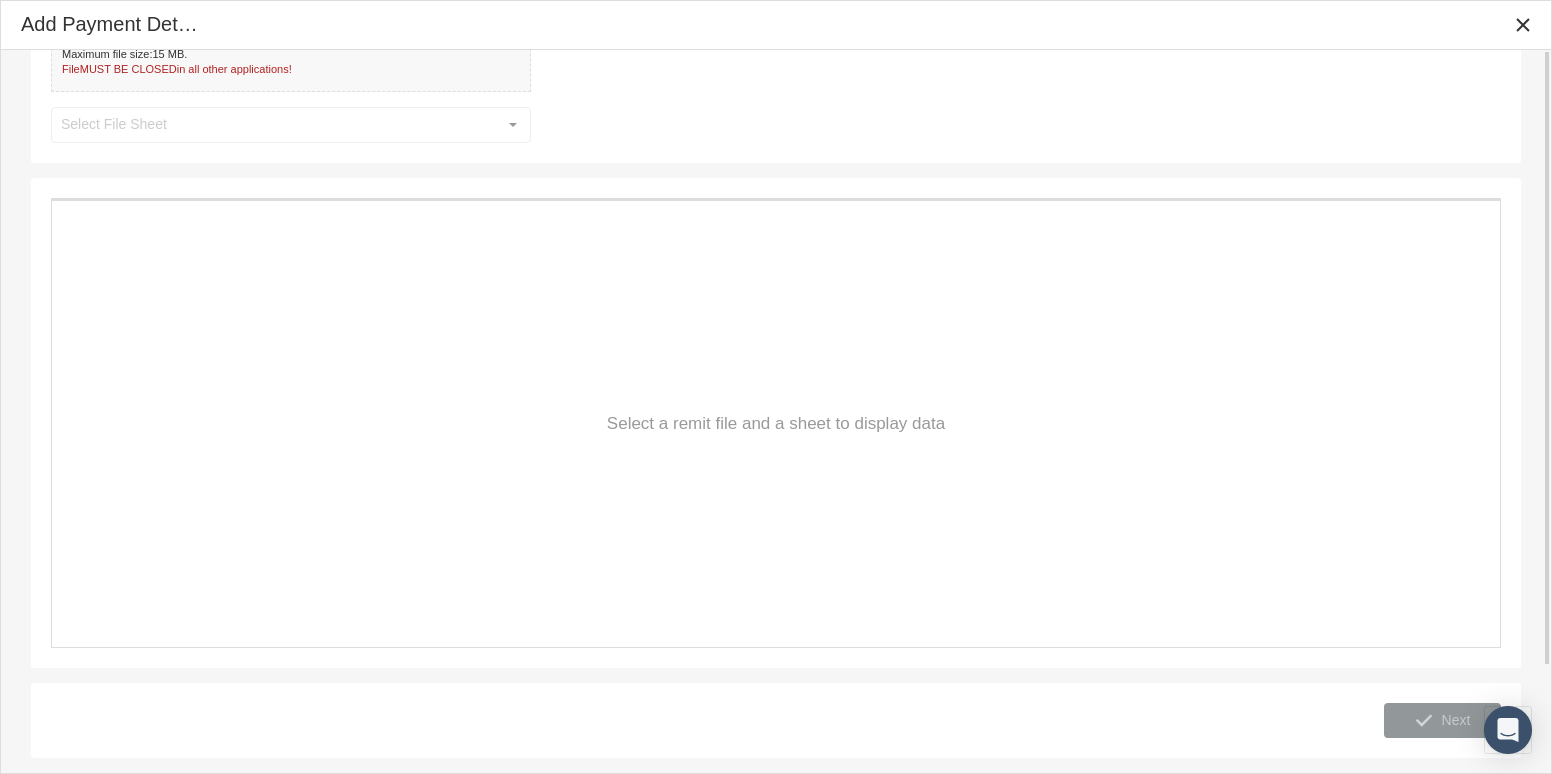 scroll, scrollTop: 0, scrollLeft: 0, axis: both 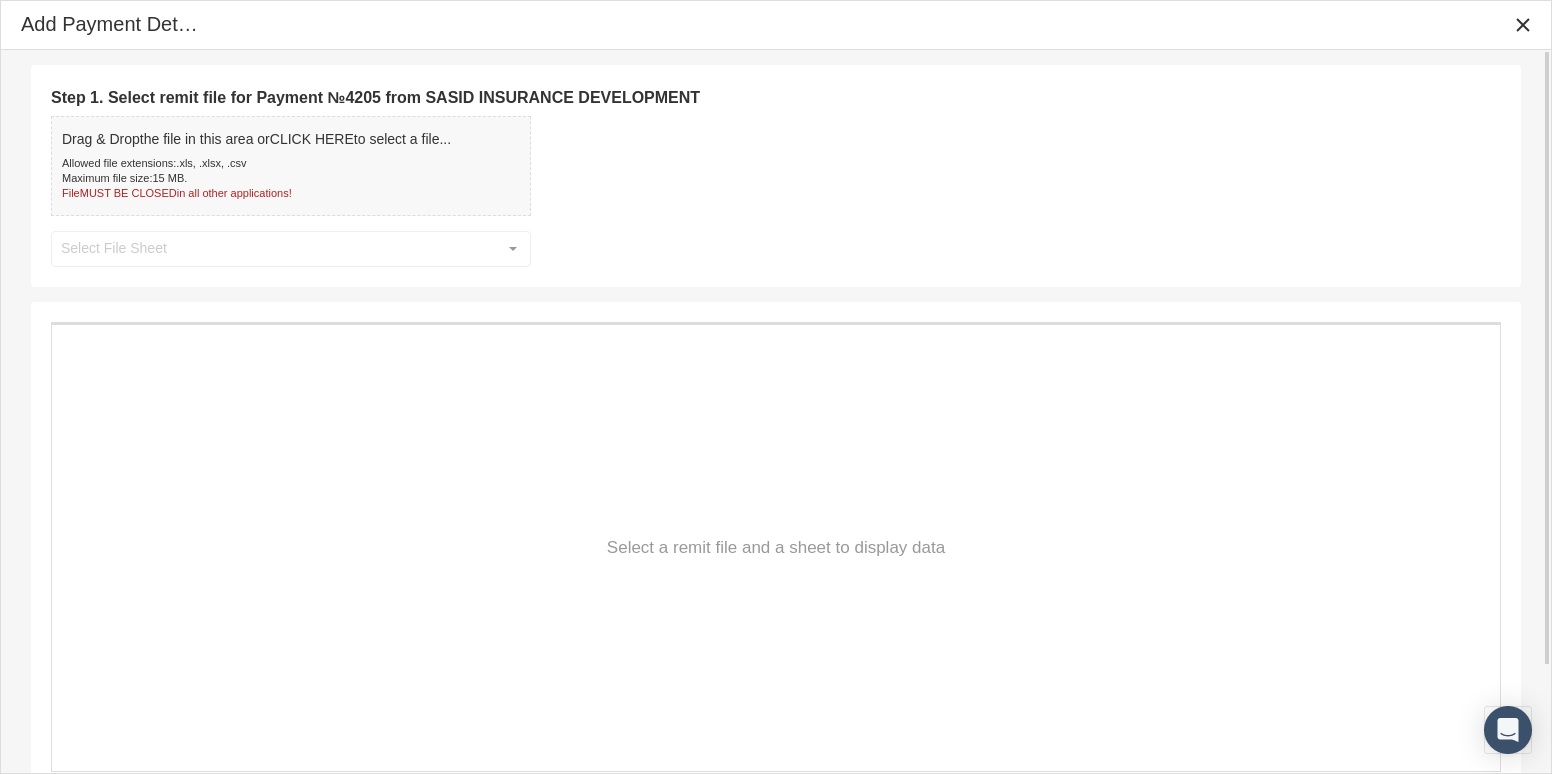 click on "Maximum file size:  15 MB ." at bounding box center [256, 178] 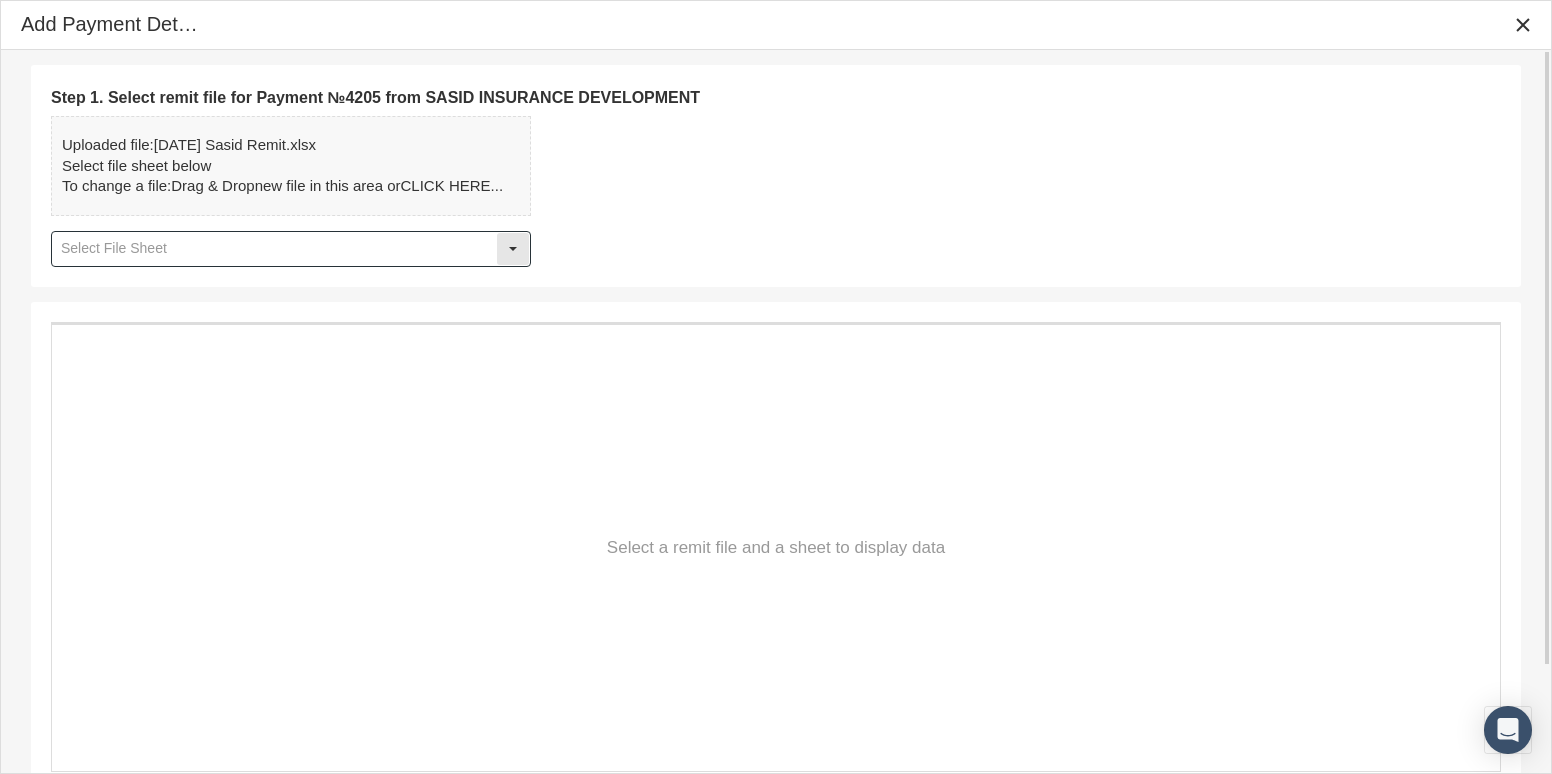 click 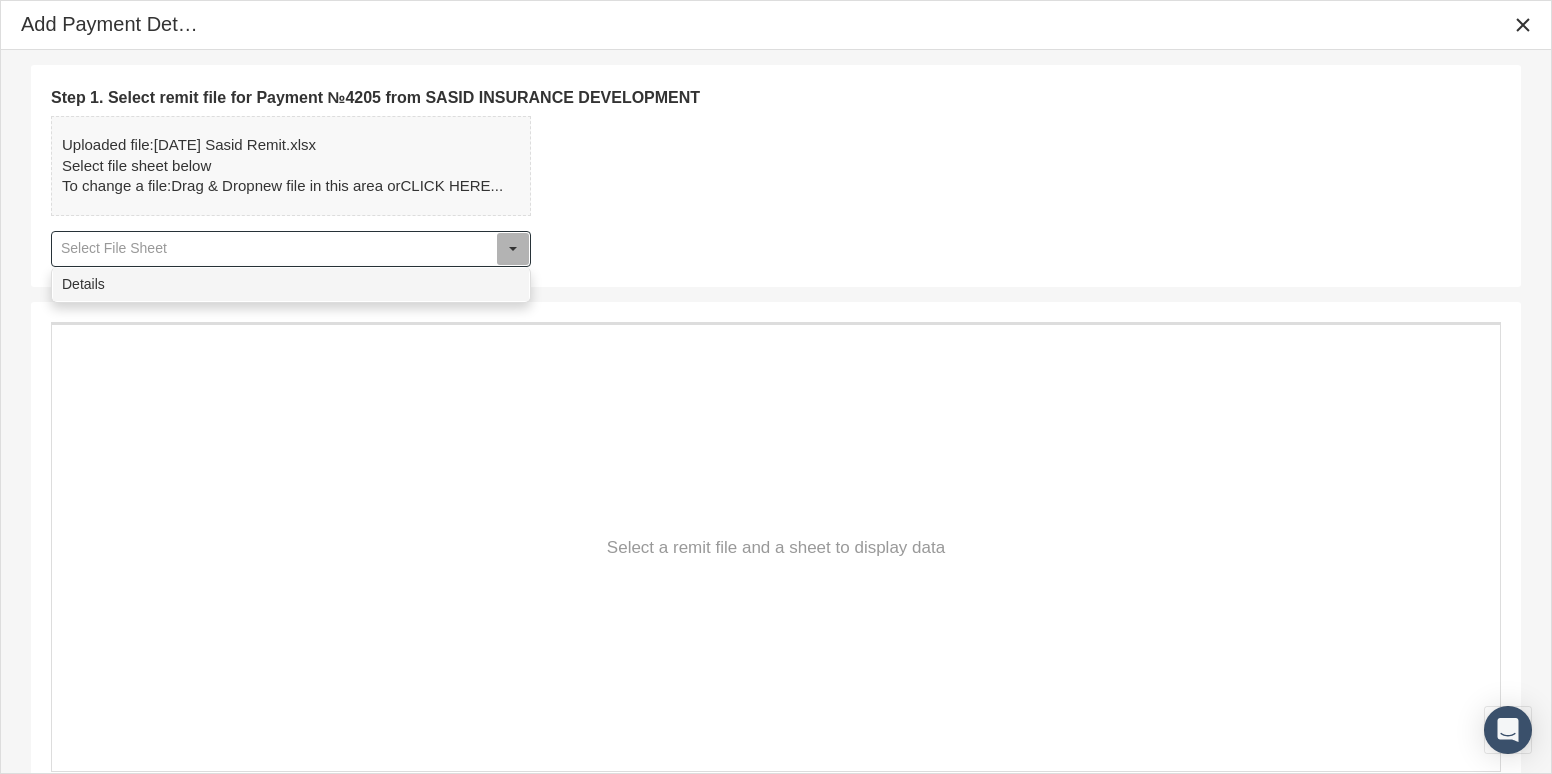 click on "Details" at bounding box center [291, 284] 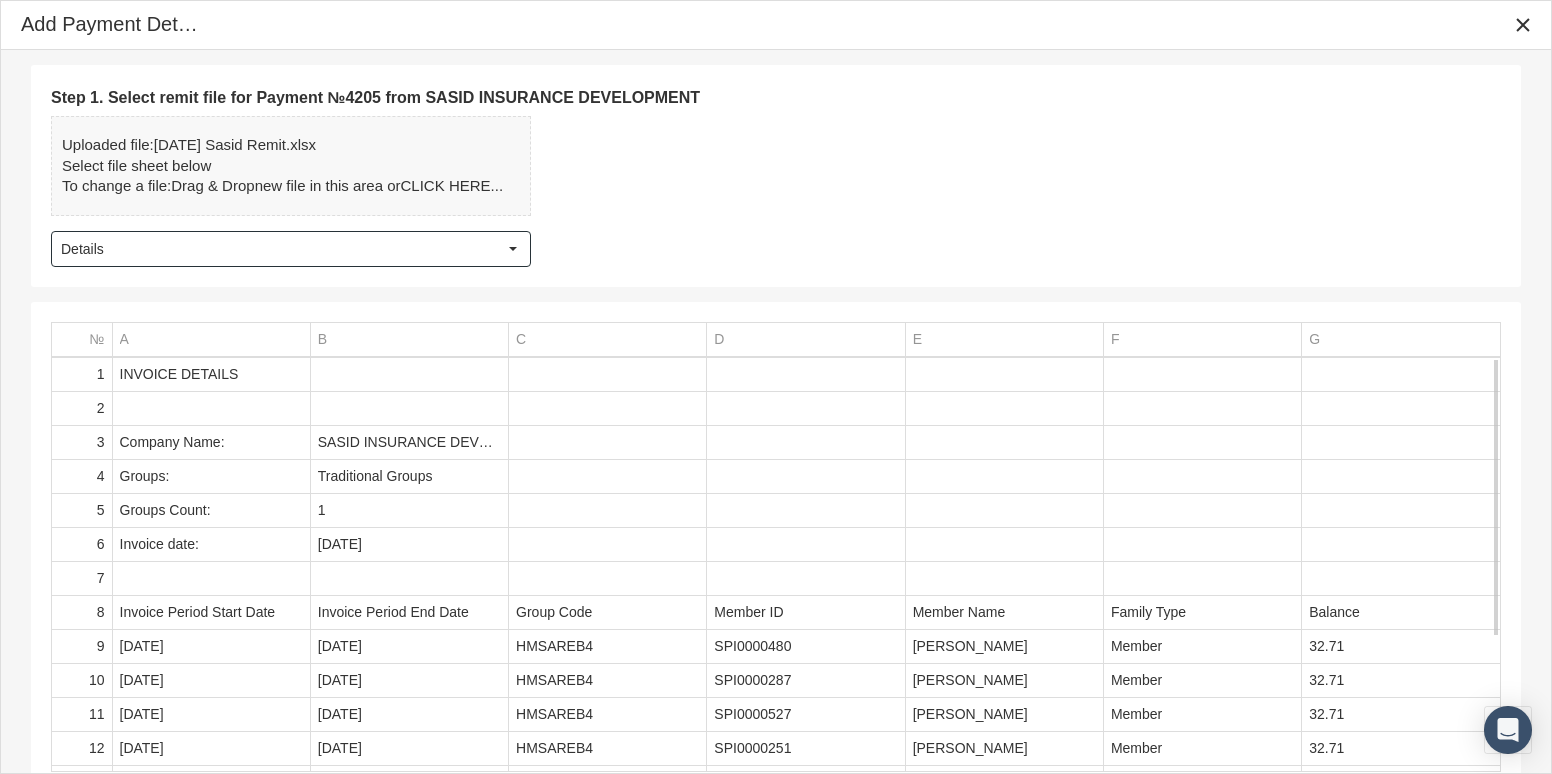 scroll, scrollTop: 199, scrollLeft: 0, axis: vertical 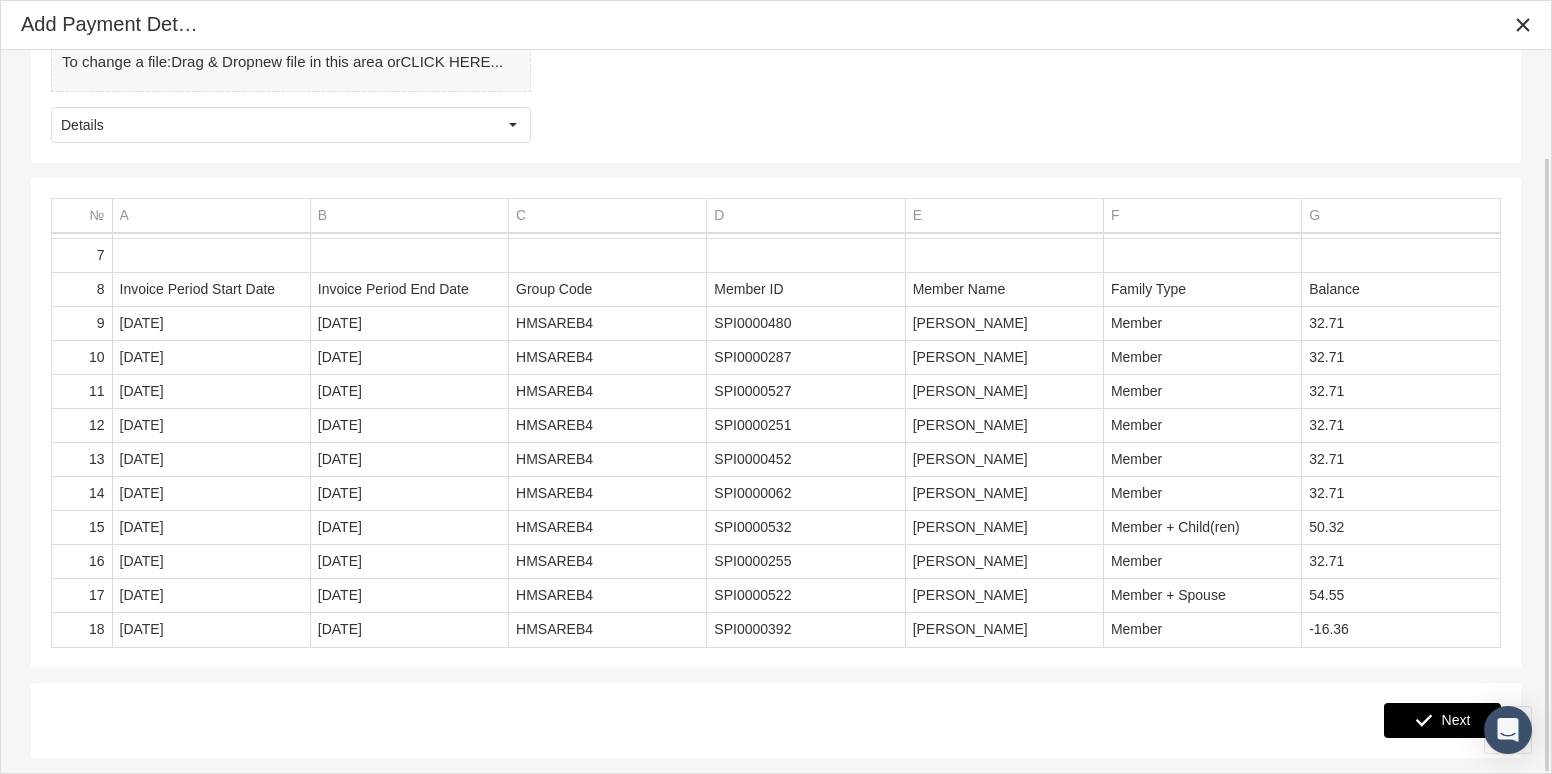 click on "Next" at bounding box center [1442, 720] 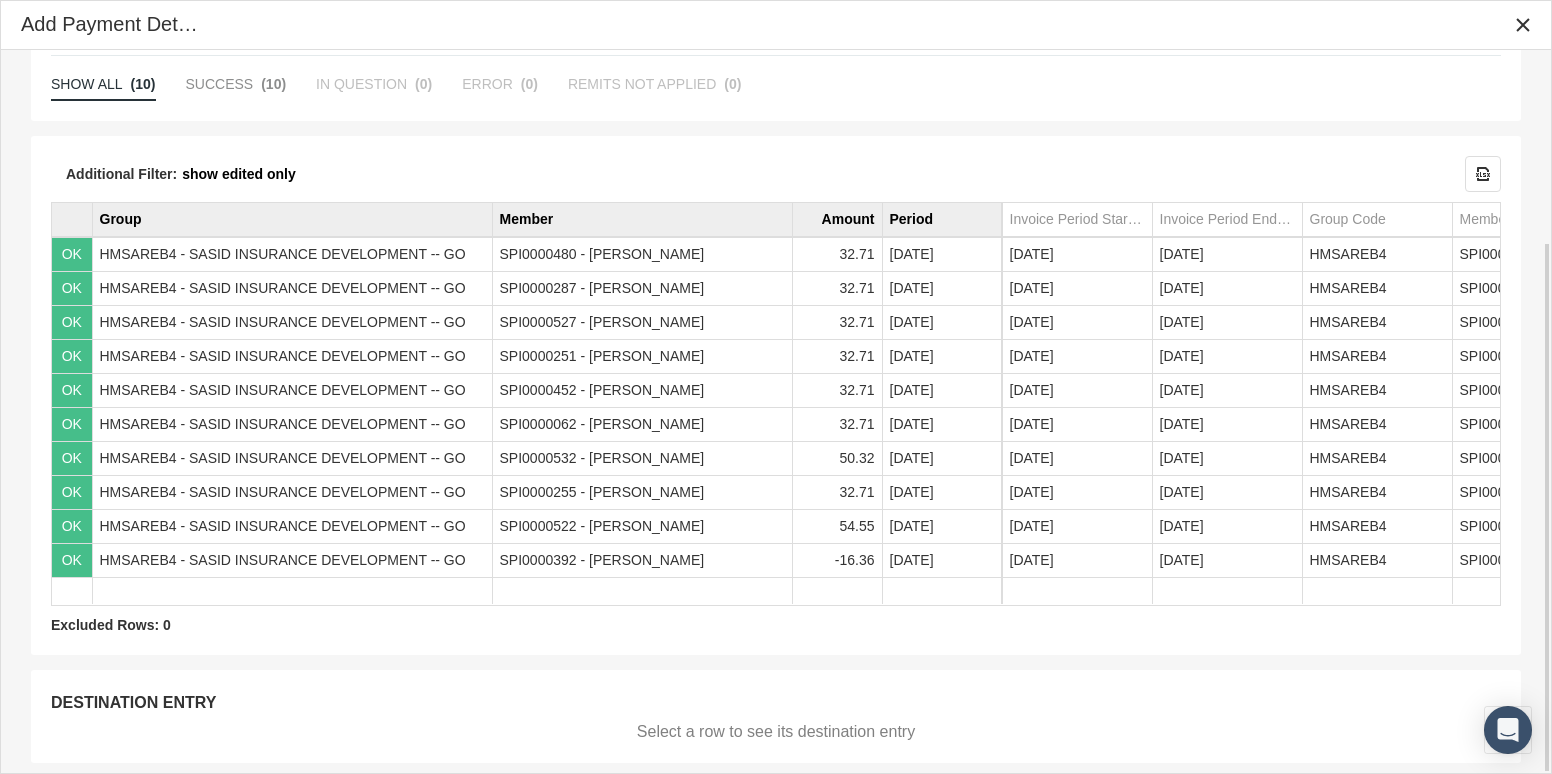 scroll, scrollTop: 262, scrollLeft: 0, axis: vertical 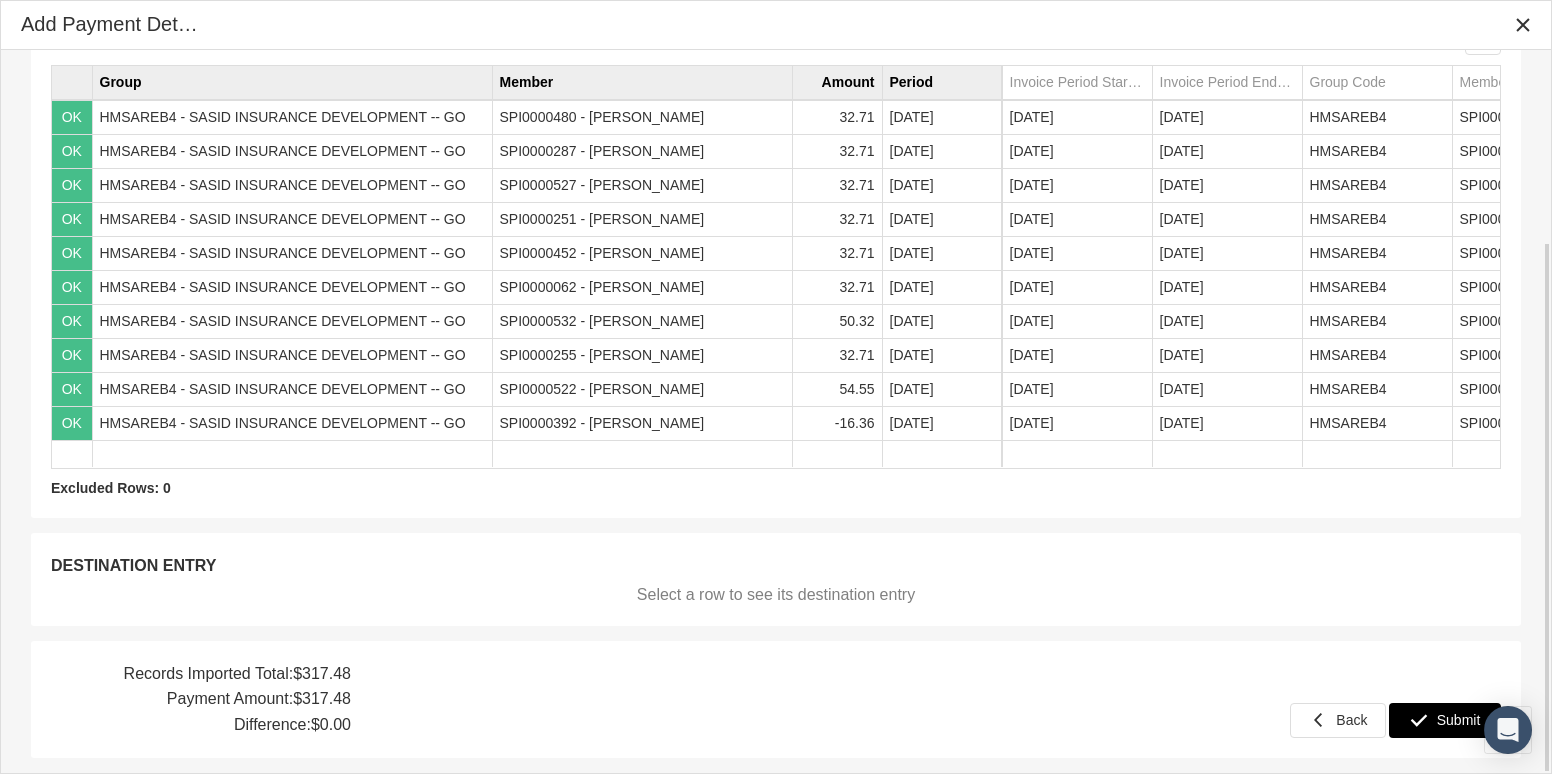 click at bounding box center [1419, 720] 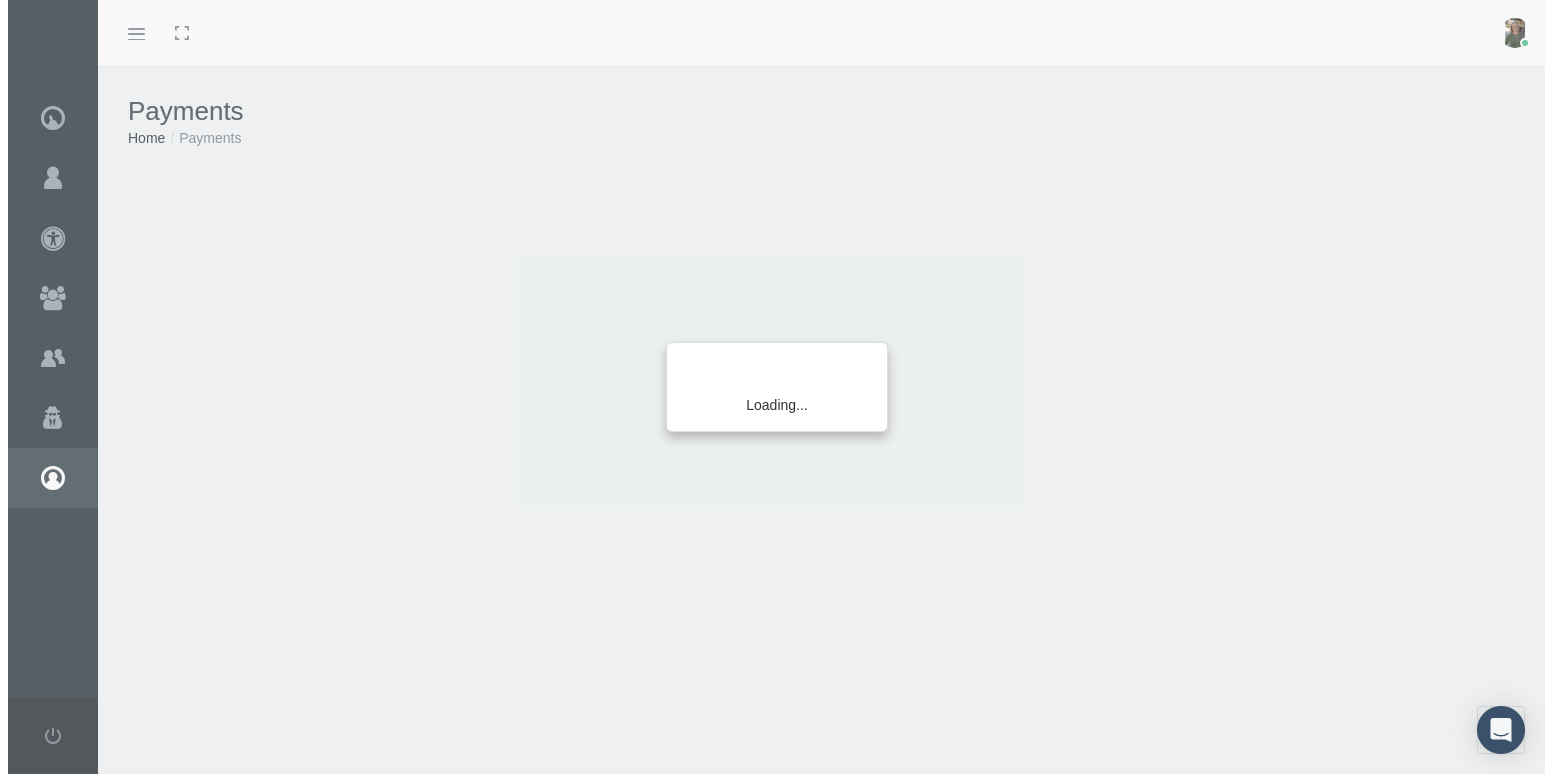 scroll, scrollTop: 0, scrollLeft: 0, axis: both 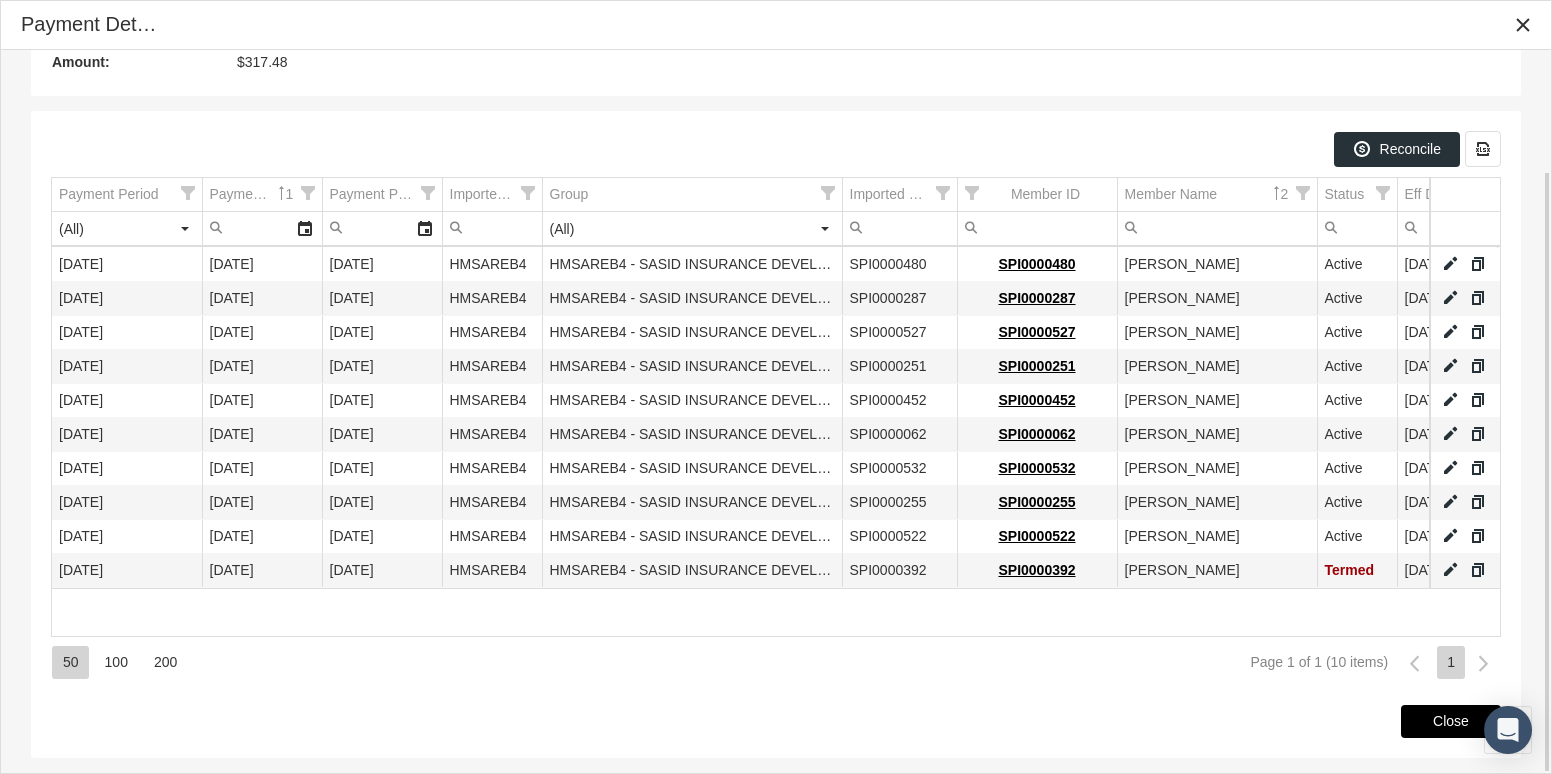 click on "Close" at bounding box center [1451, 721] 